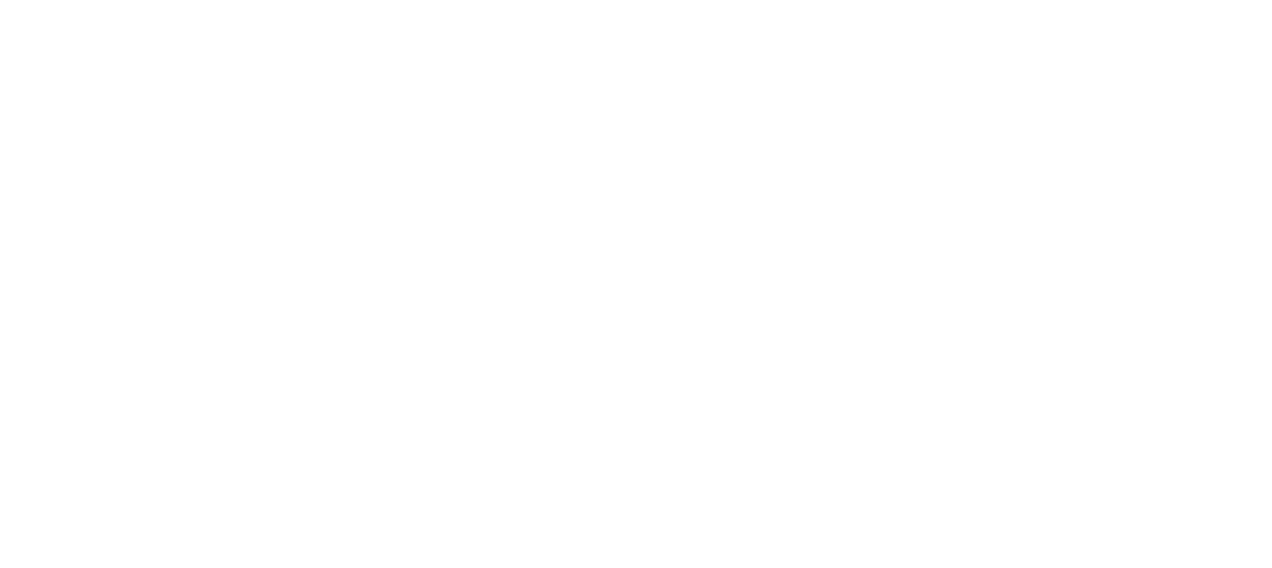 scroll, scrollTop: 0, scrollLeft: 0, axis: both 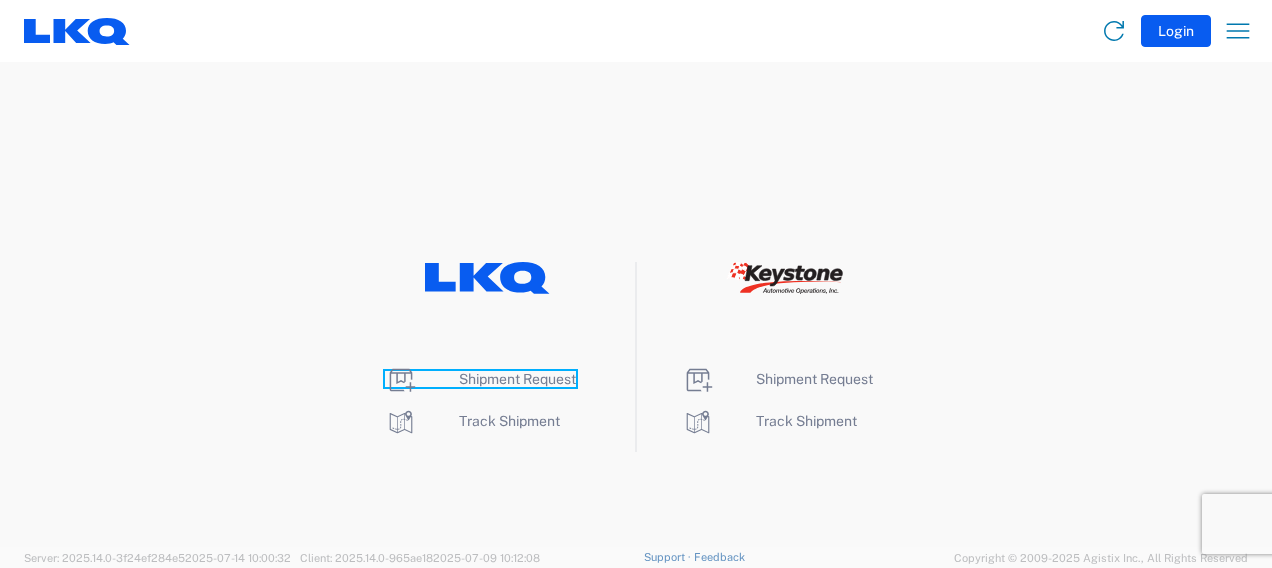 click on "Shipment Request" 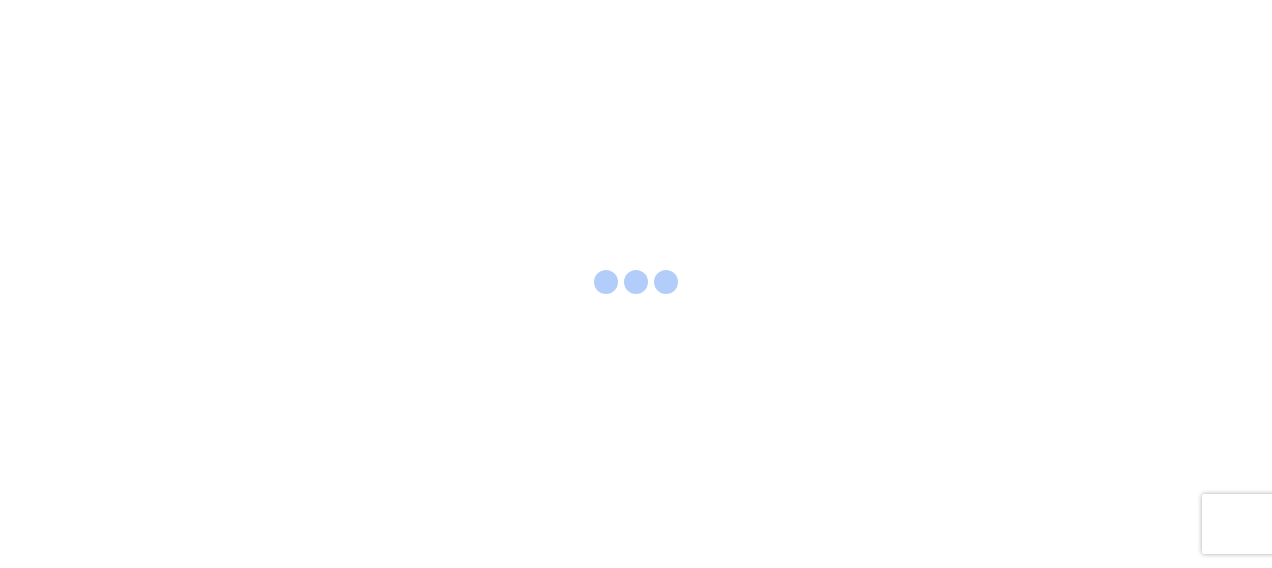scroll, scrollTop: 0, scrollLeft: 0, axis: both 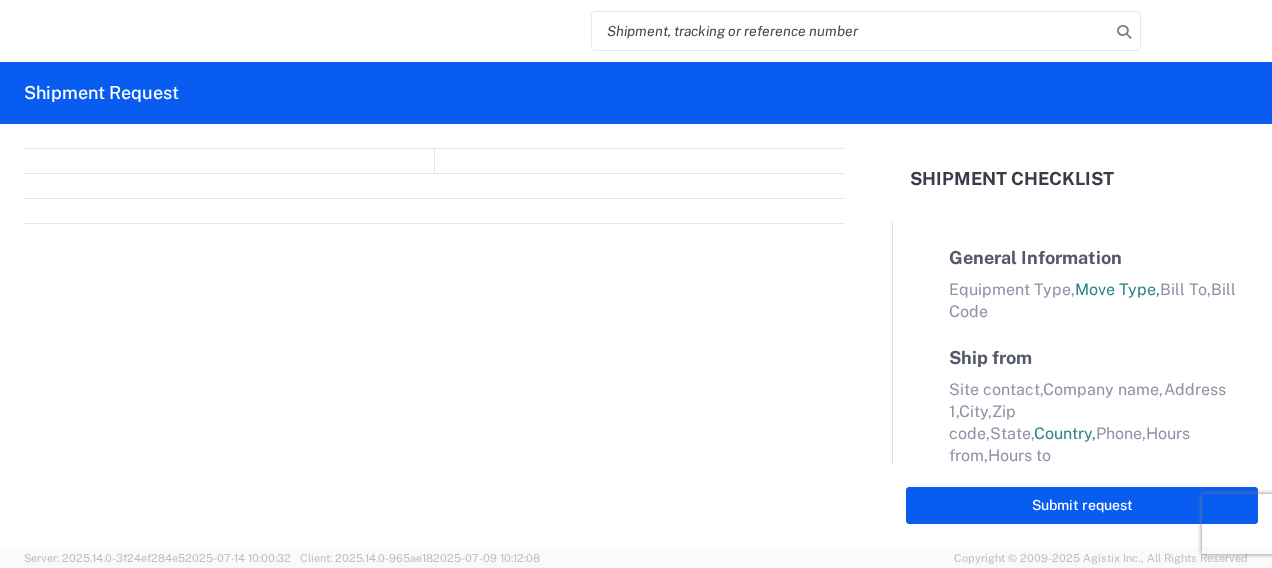 select on "FULL" 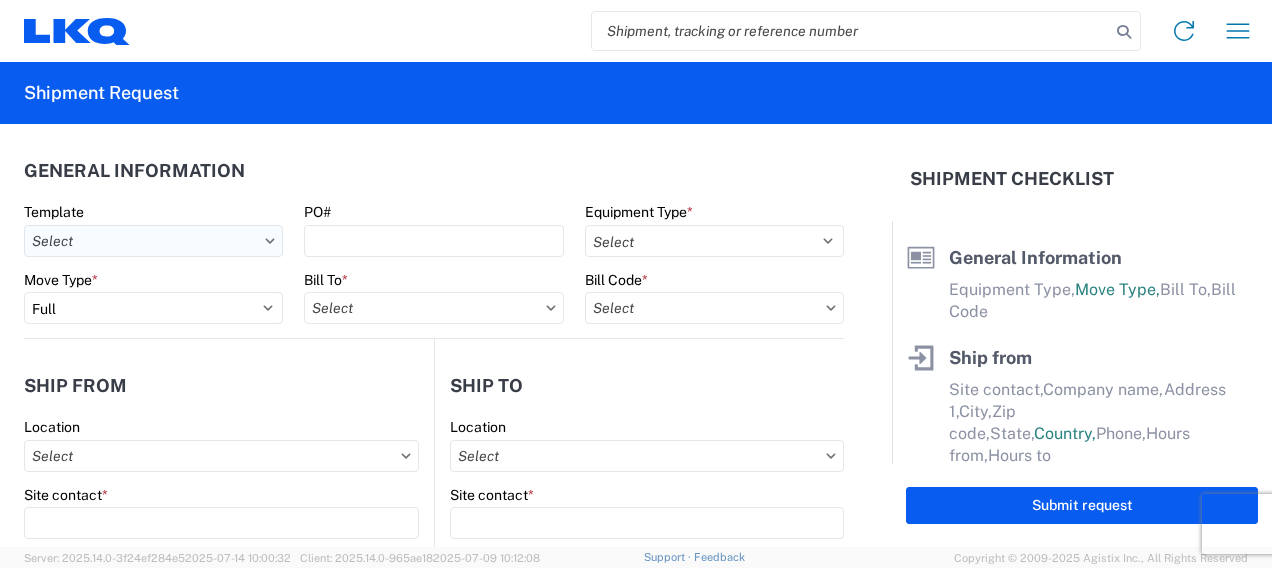 click on "Template" at bounding box center (153, 241) 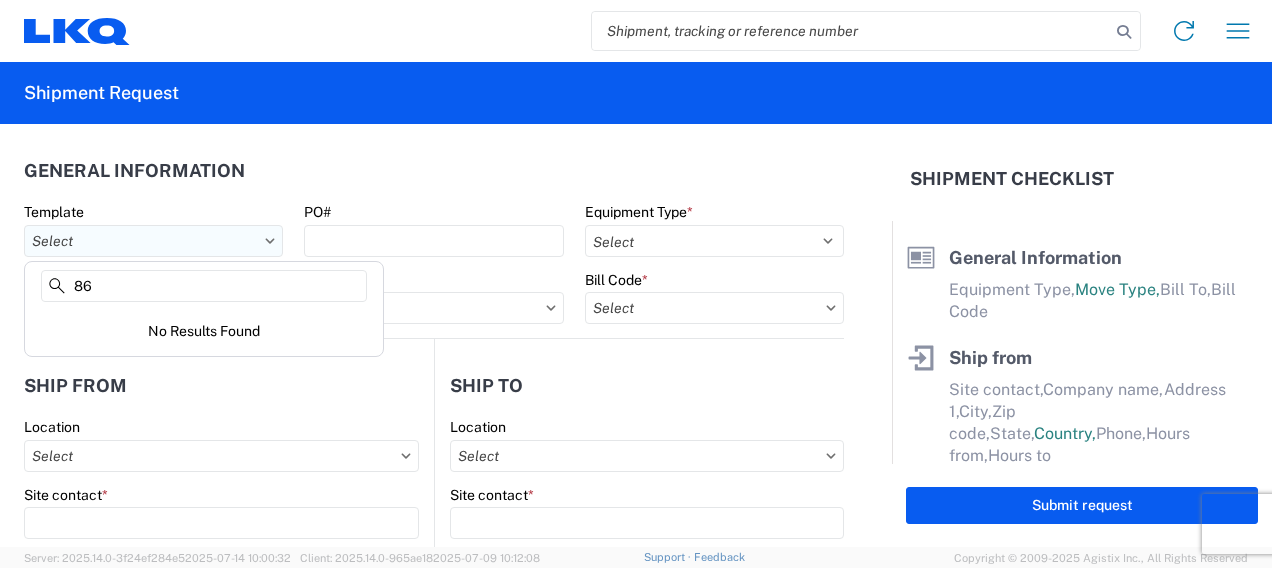 type on "8" 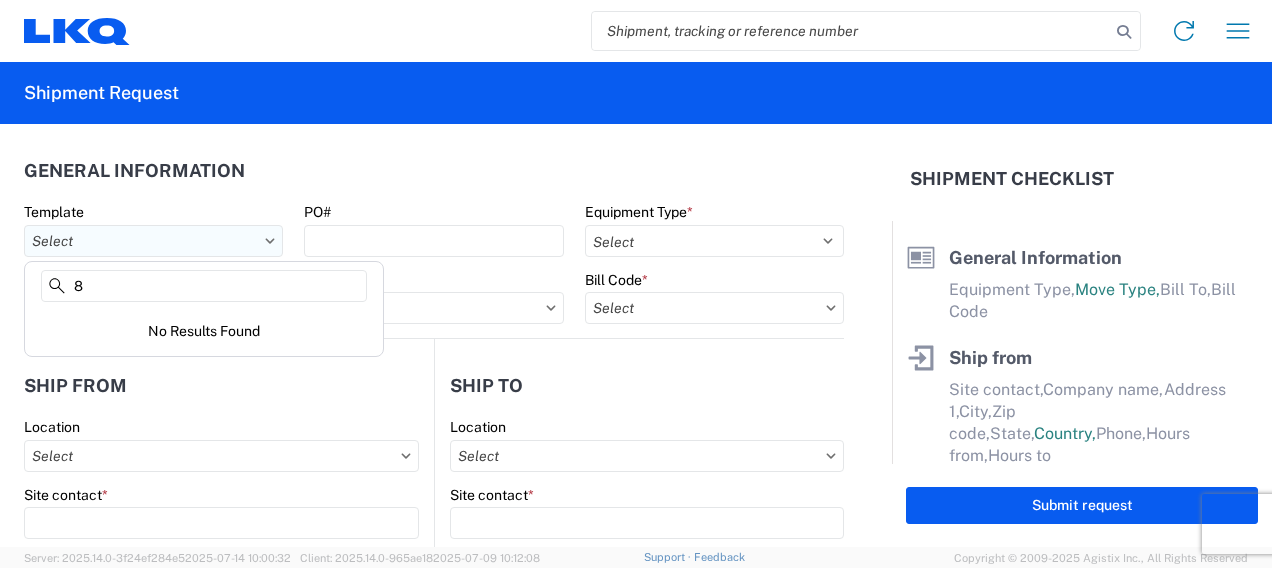 type 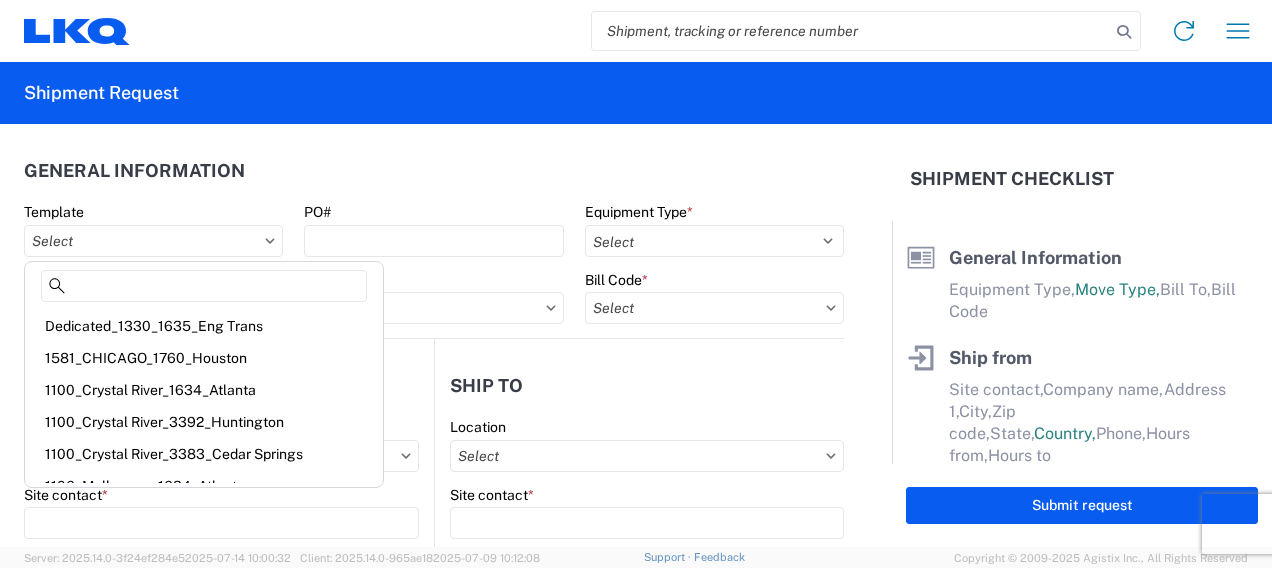 click on "General Information" 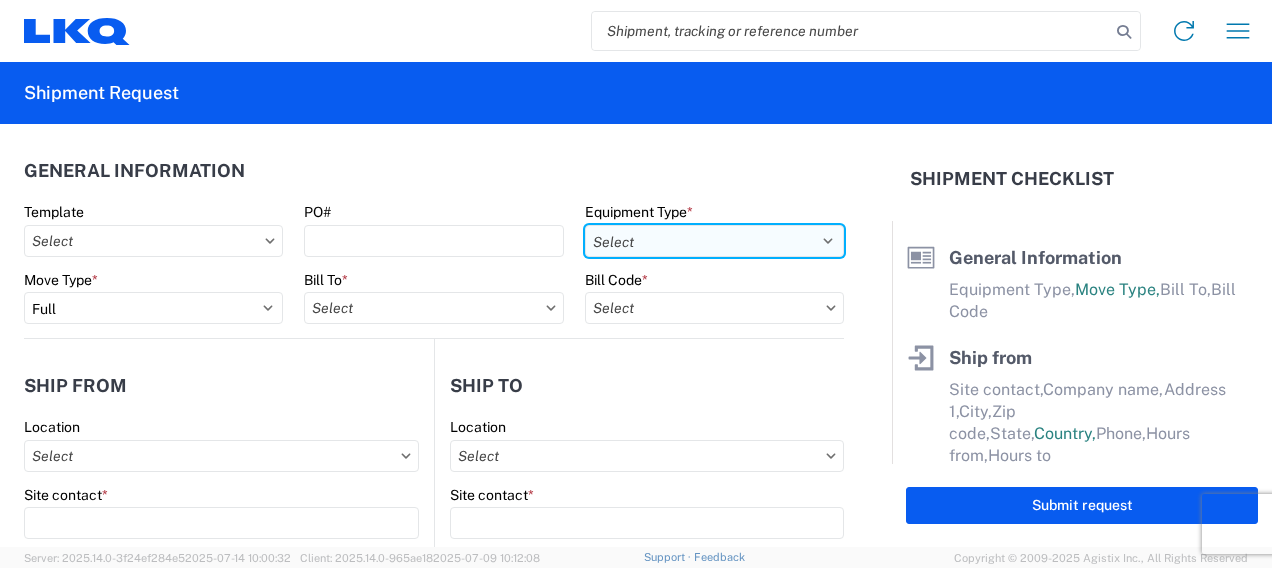 click on "Select 53’ Dry Van Flatbed Dropdeck (van) Lowboy (flatbed) Rail" at bounding box center (714, 241) 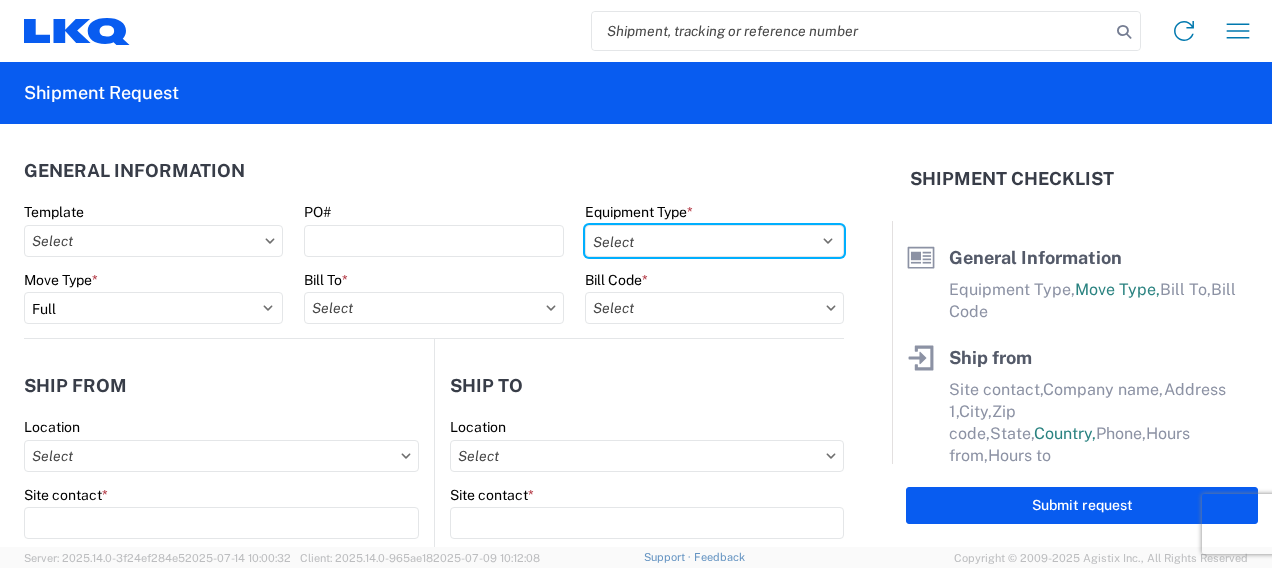 select on "STDV" 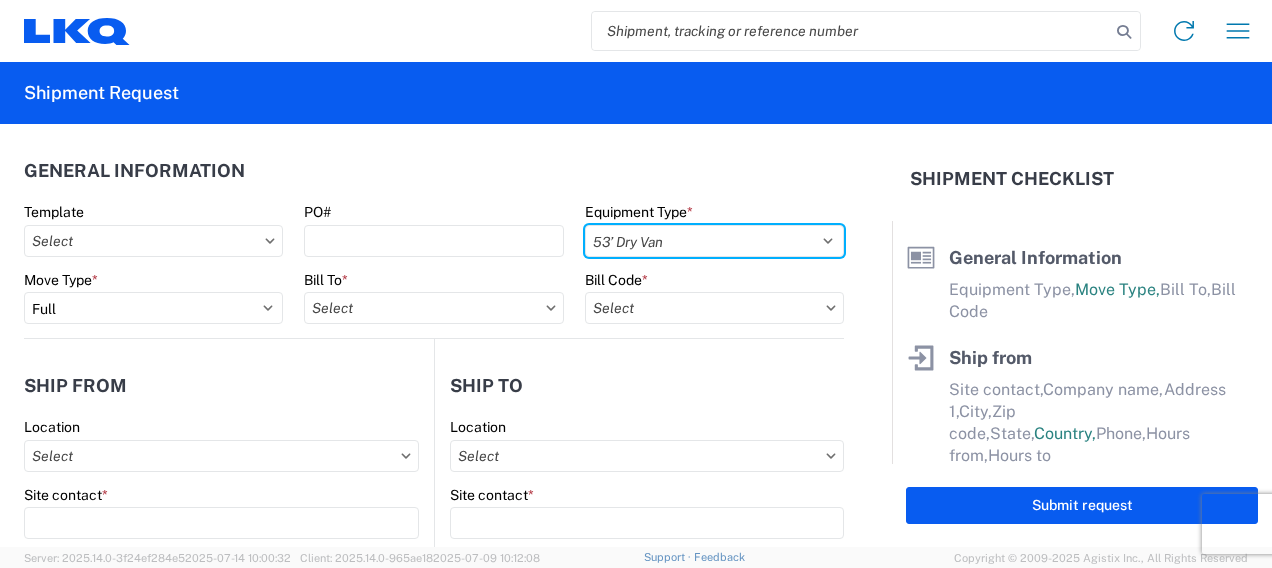 click on "Select 53’ Dry Van Flatbed Dropdeck (van) Lowboy (flatbed) Rail" at bounding box center [714, 241] 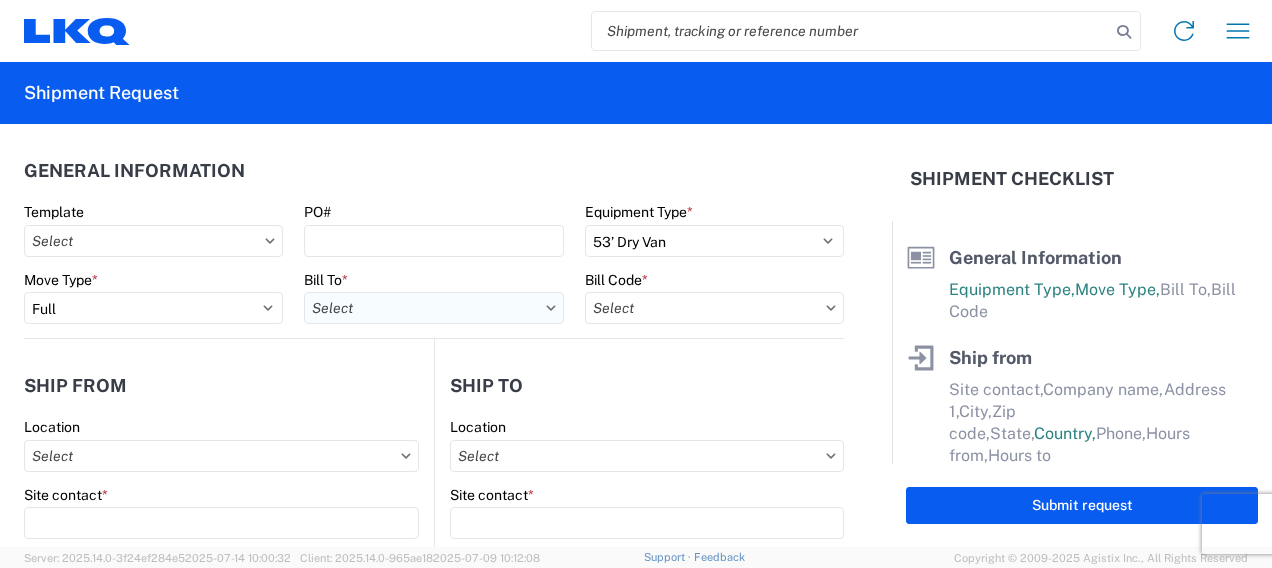click on "Bill To  *" at bounding box center (433, 308) 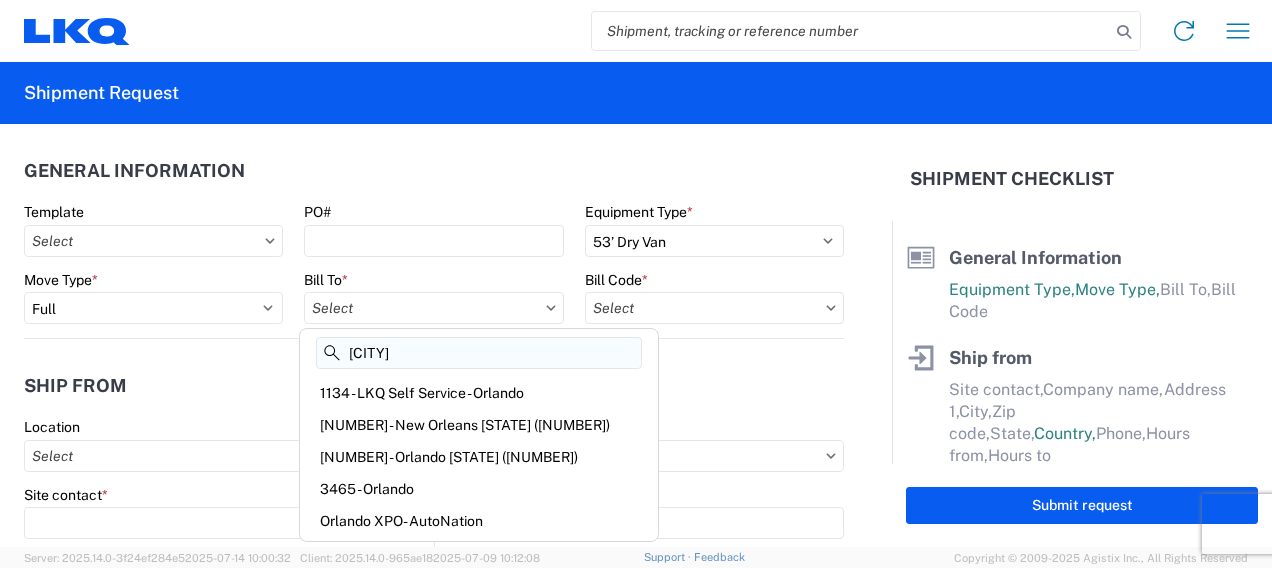 scroll, scrollTop: 0, scrollLeft: 0, axis: both 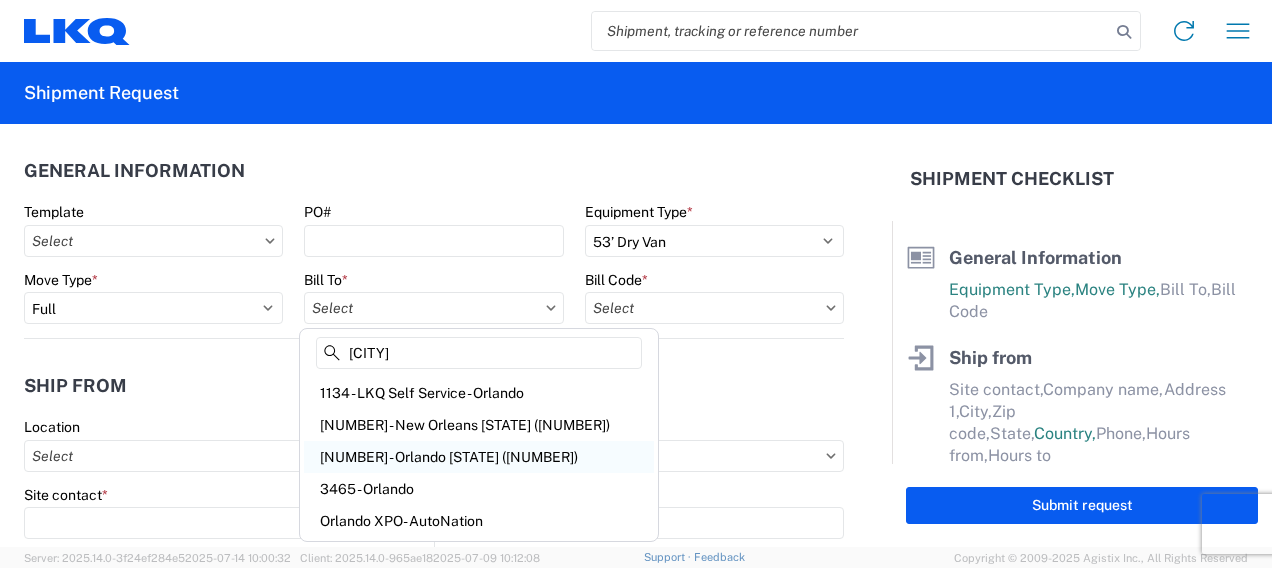 type on "[CITY]" 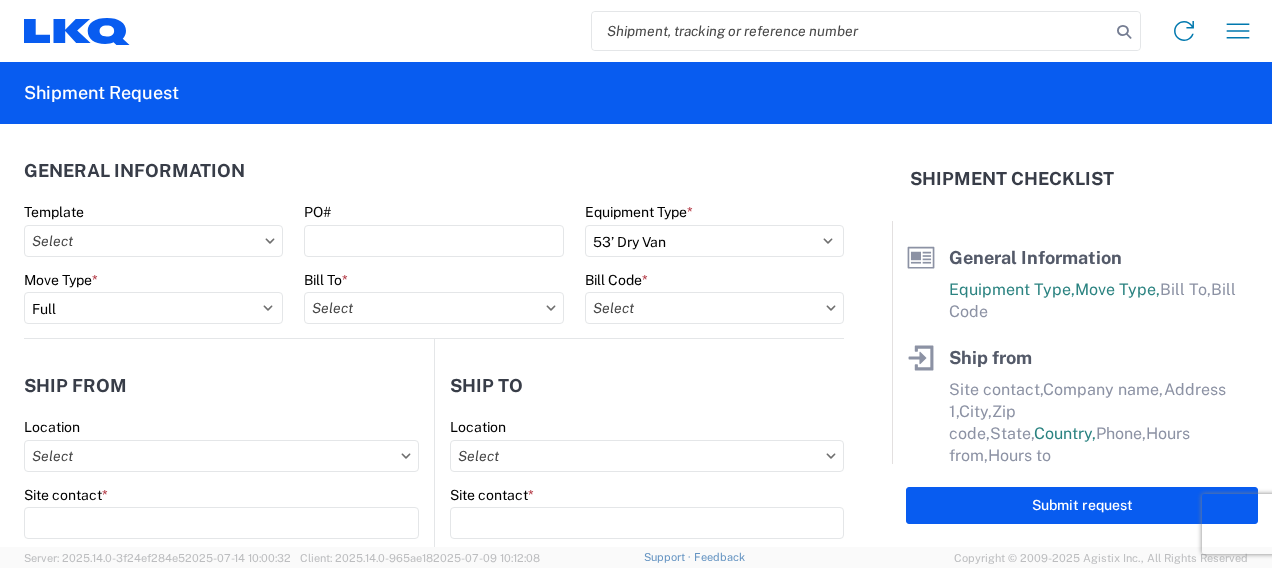 type on "[NUMBER] - Orlando [STATE] ([NUMBER])" 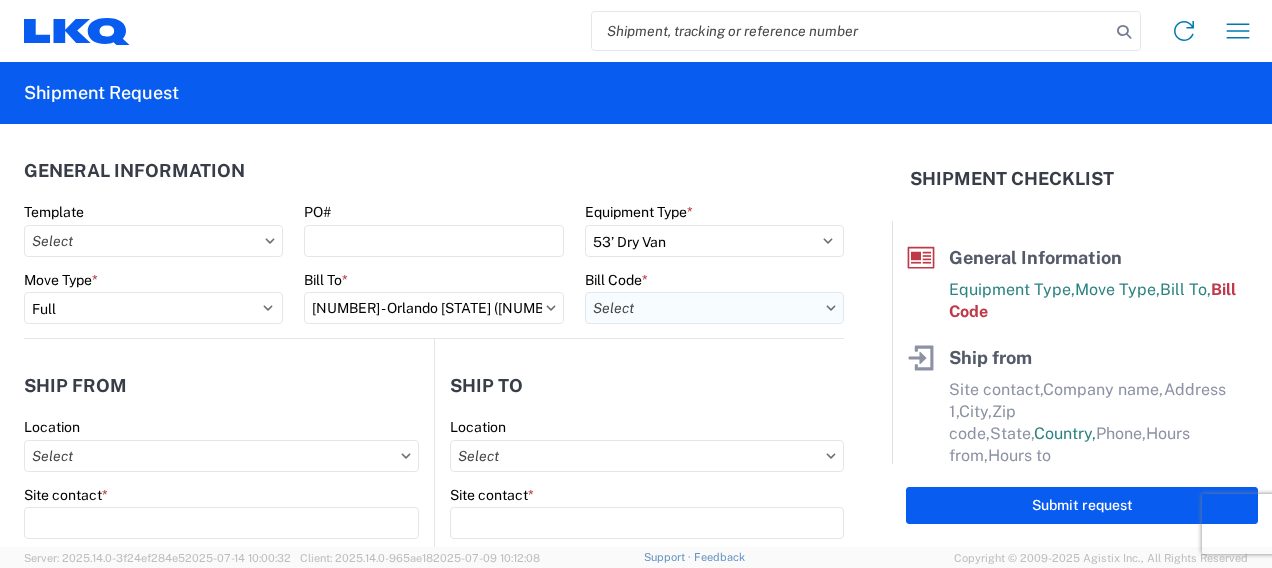 click on "Bill Code  *" at bounding box center (714, 308) 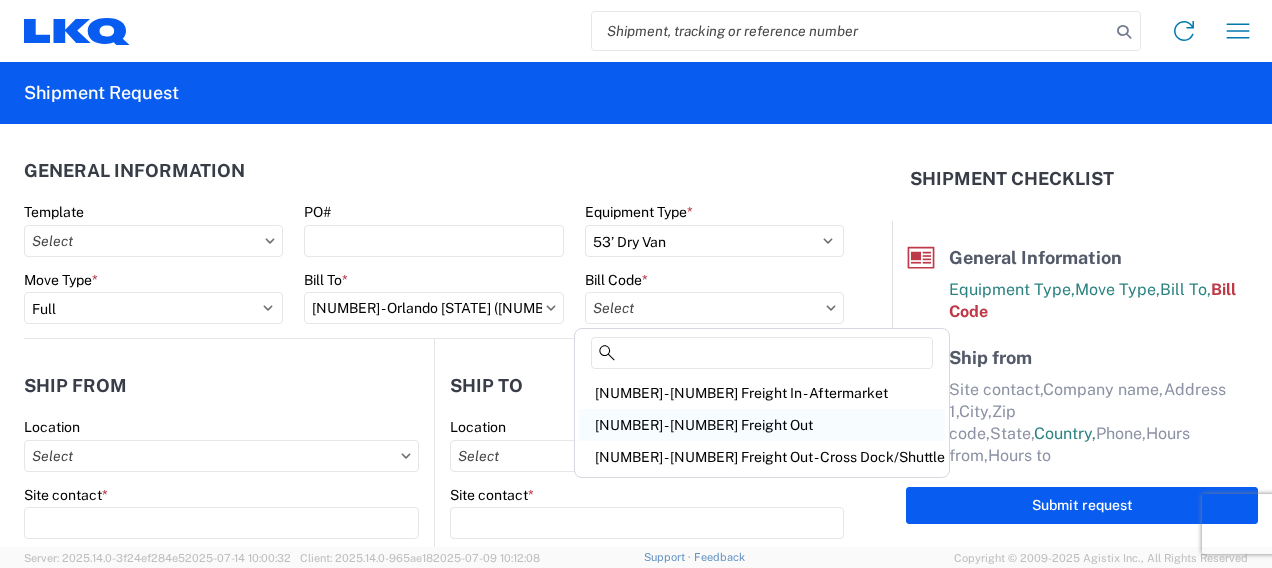 click on "[NUMBER] - [NUMBER] Freight Out" 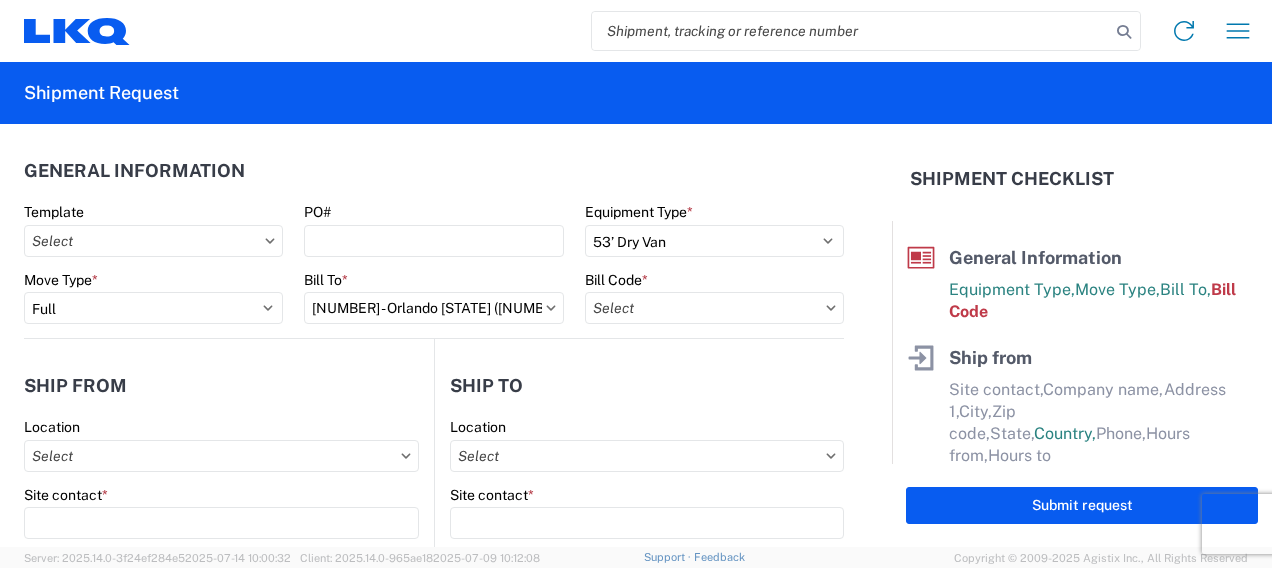 type on "[NUMBER] - [NUMBER] Freight Out" 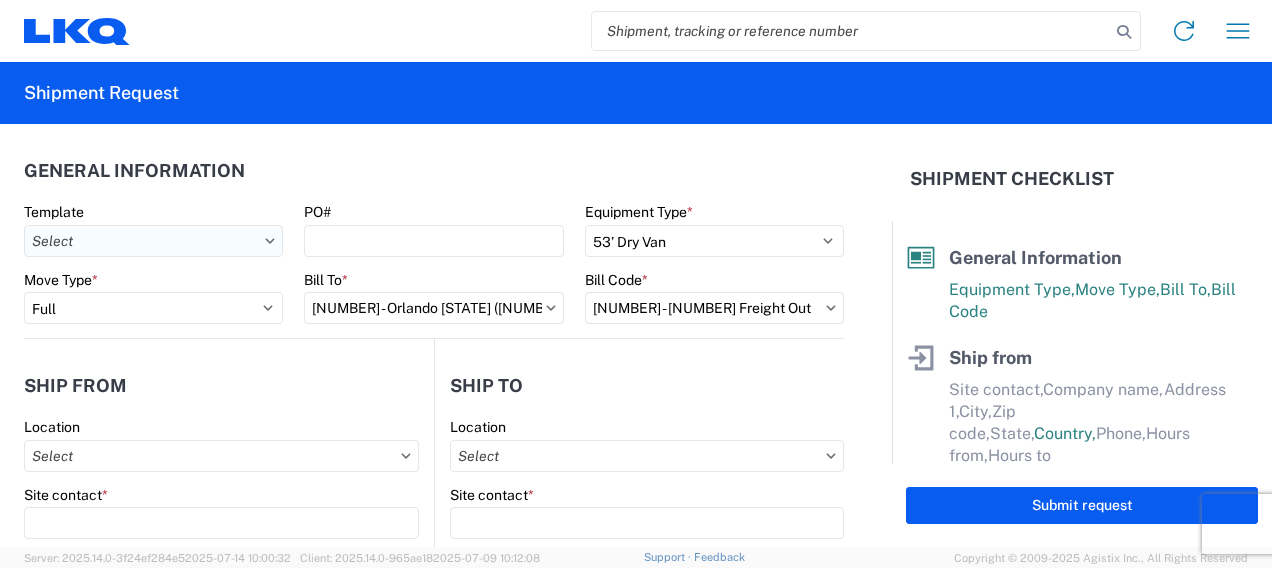click on "Template" at bounding box center [153, 241] 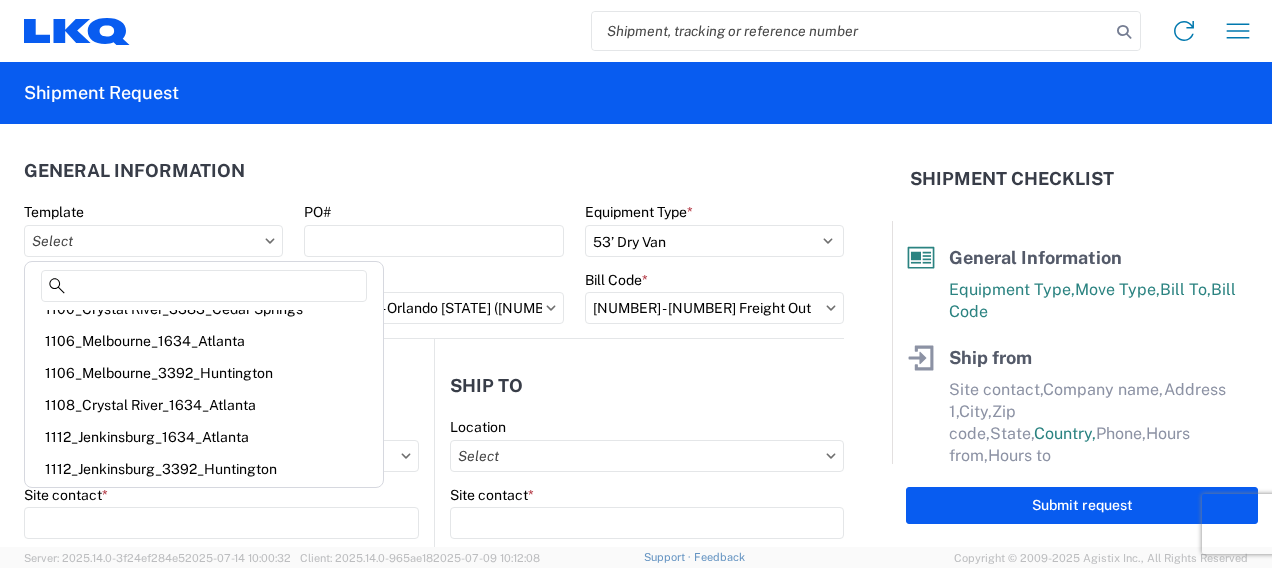 scroll, scrollTop: 146, scrollLeft: 0, axis: vertical 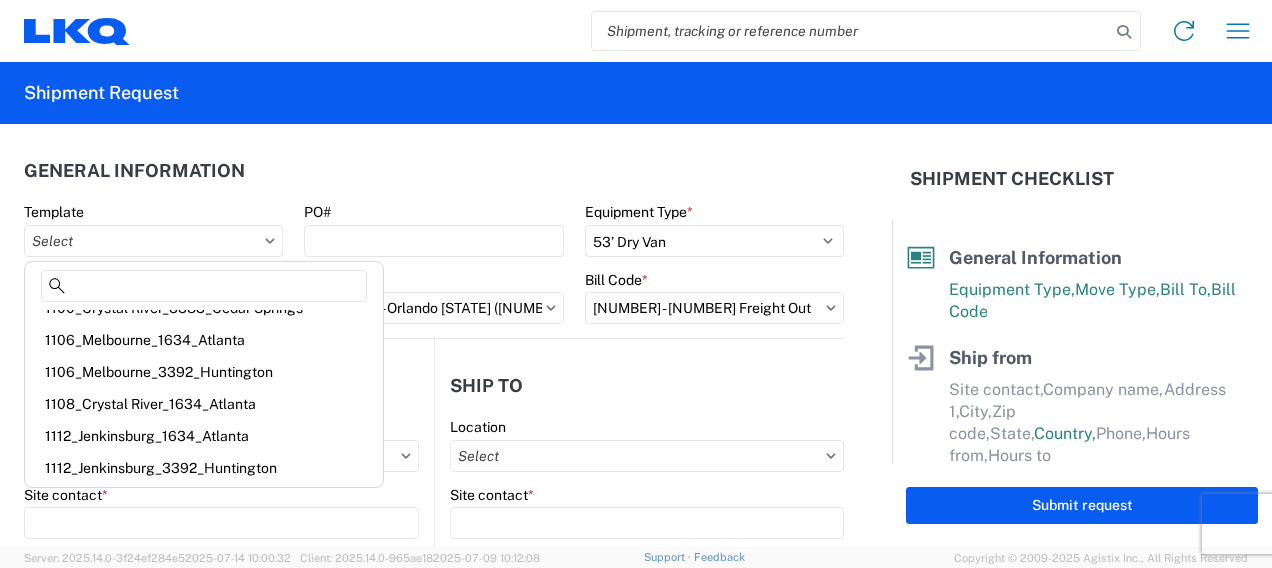 click on "Bill To  *" 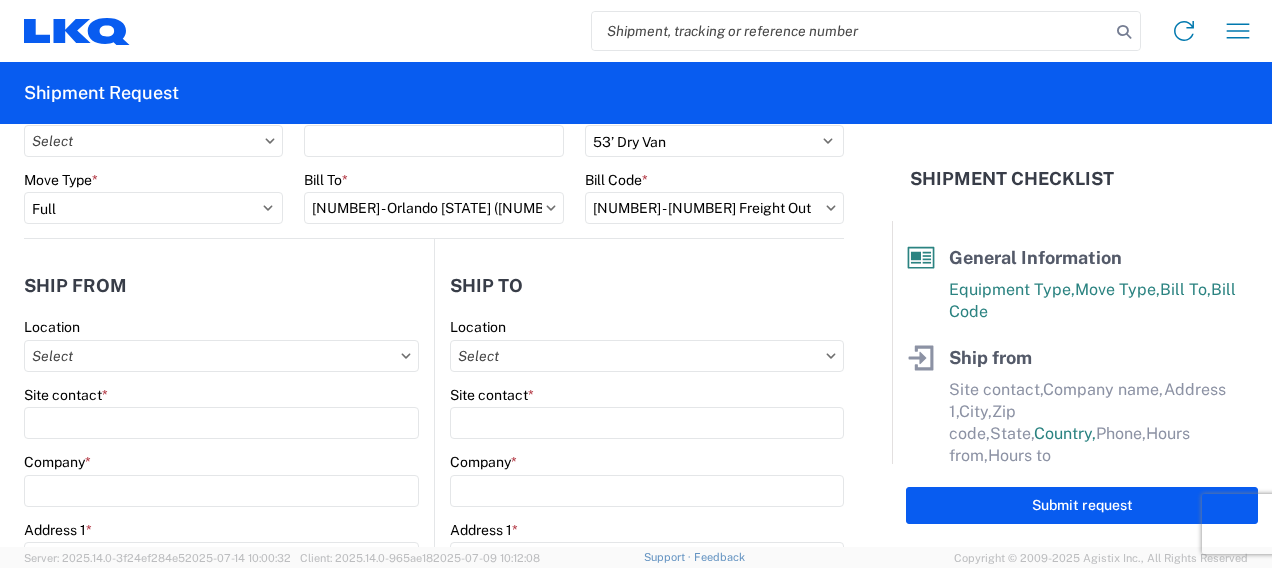 scroll, scrollTop: 200, scrollLeft: 0, axis: vertical 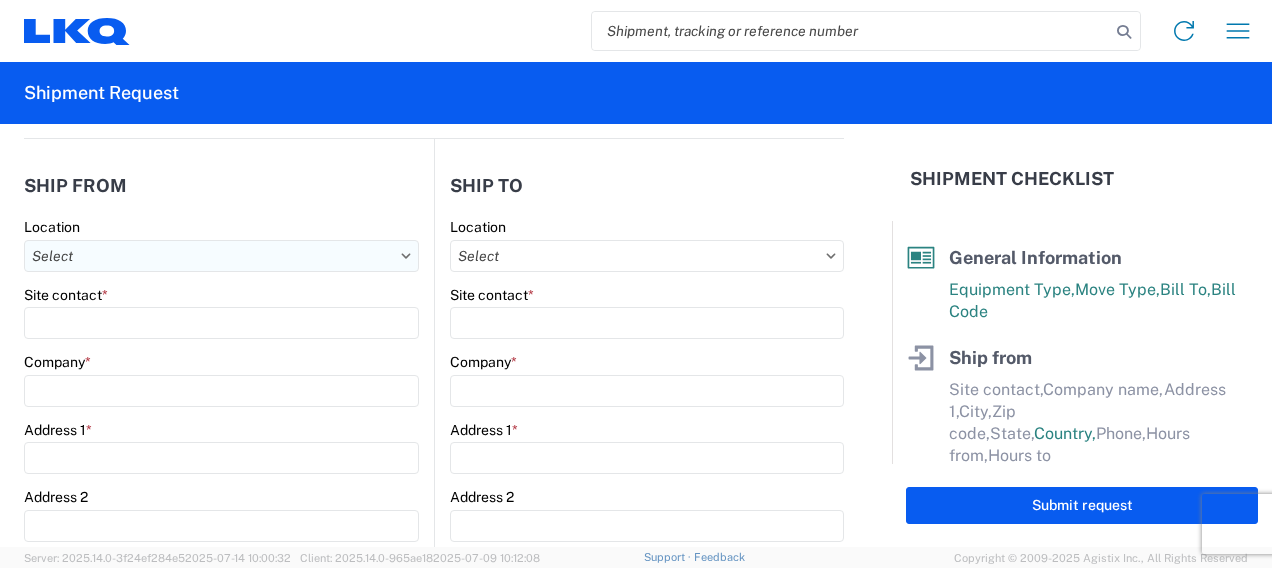 click on "Location" at bounding box center (221, 256) 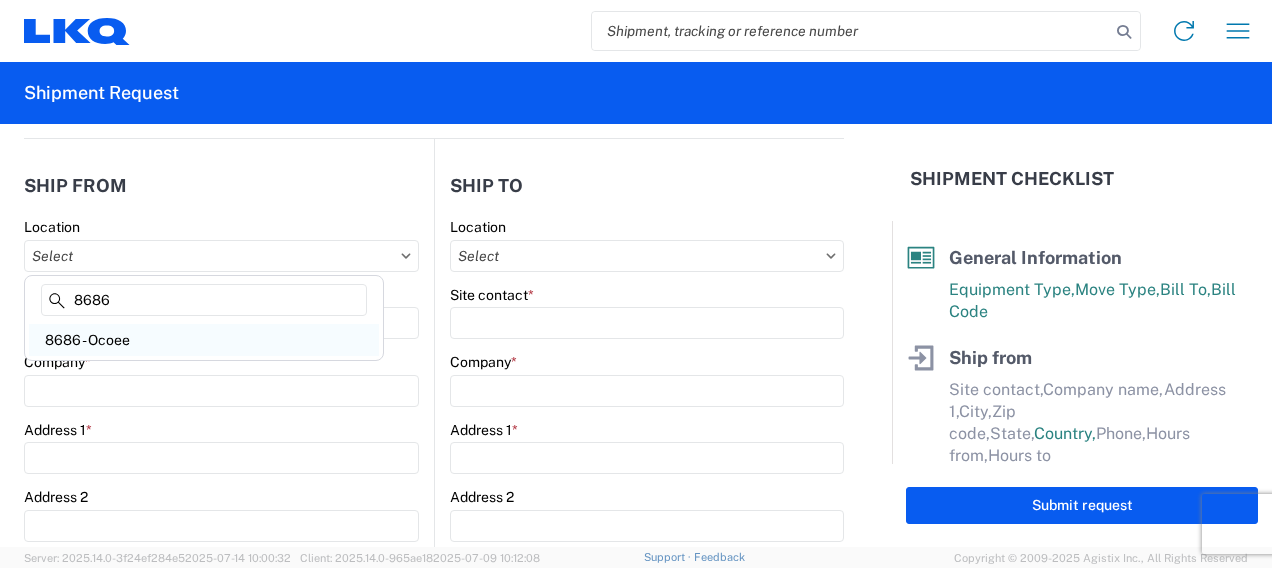 type on "8686" 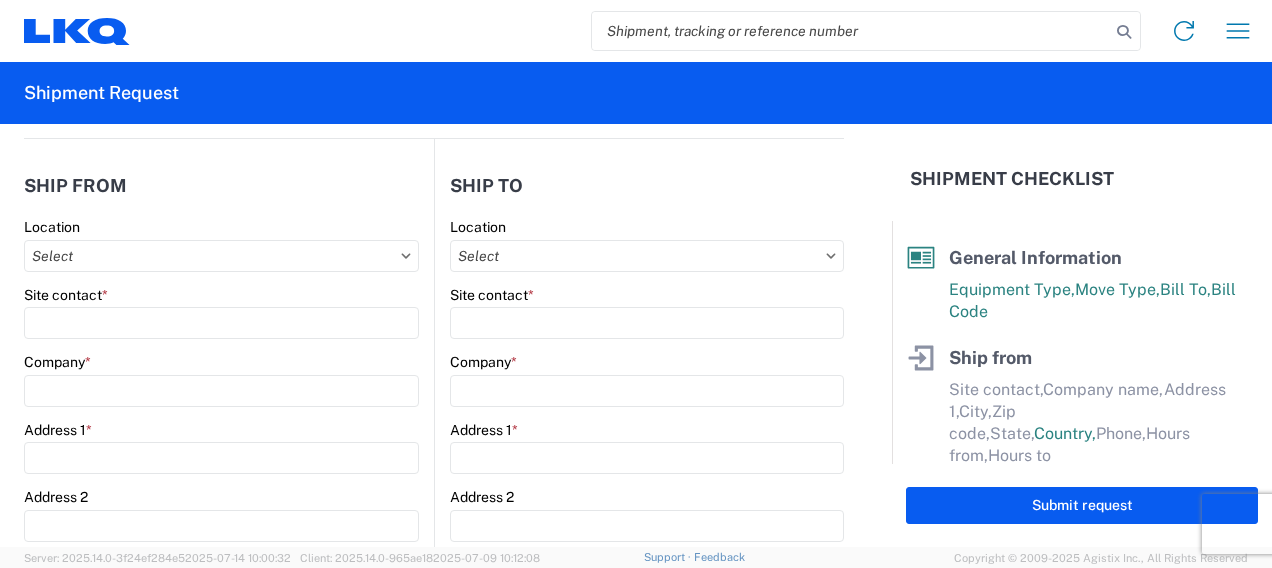 type on "8686 - Ocoee" 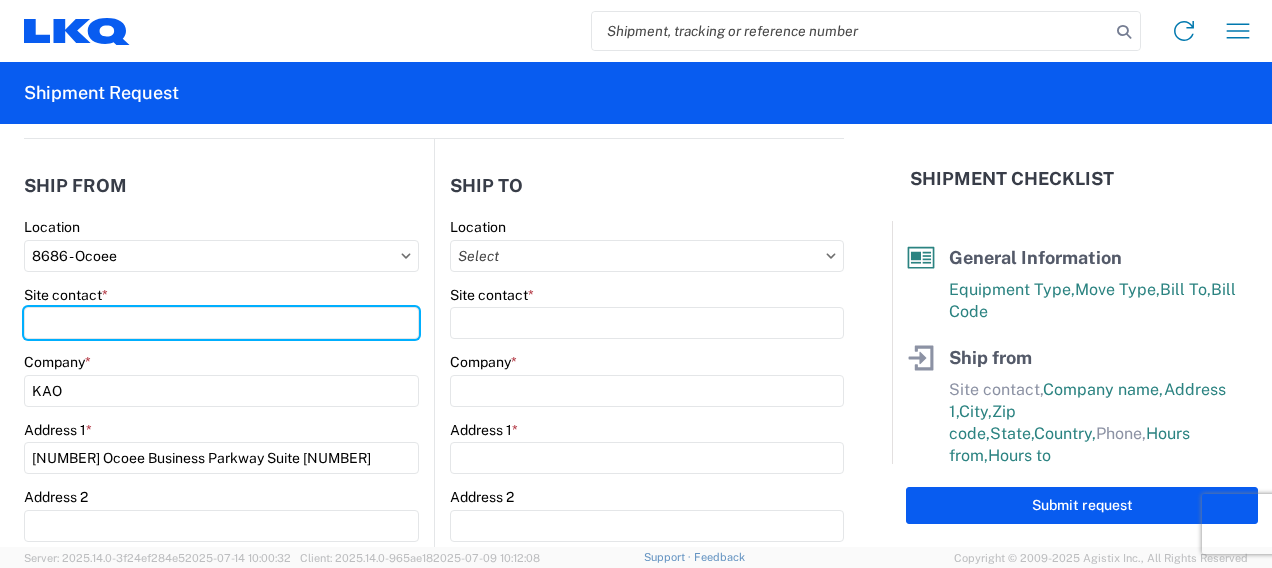 click on "Site contact  *" at bounding box center [221, 323] 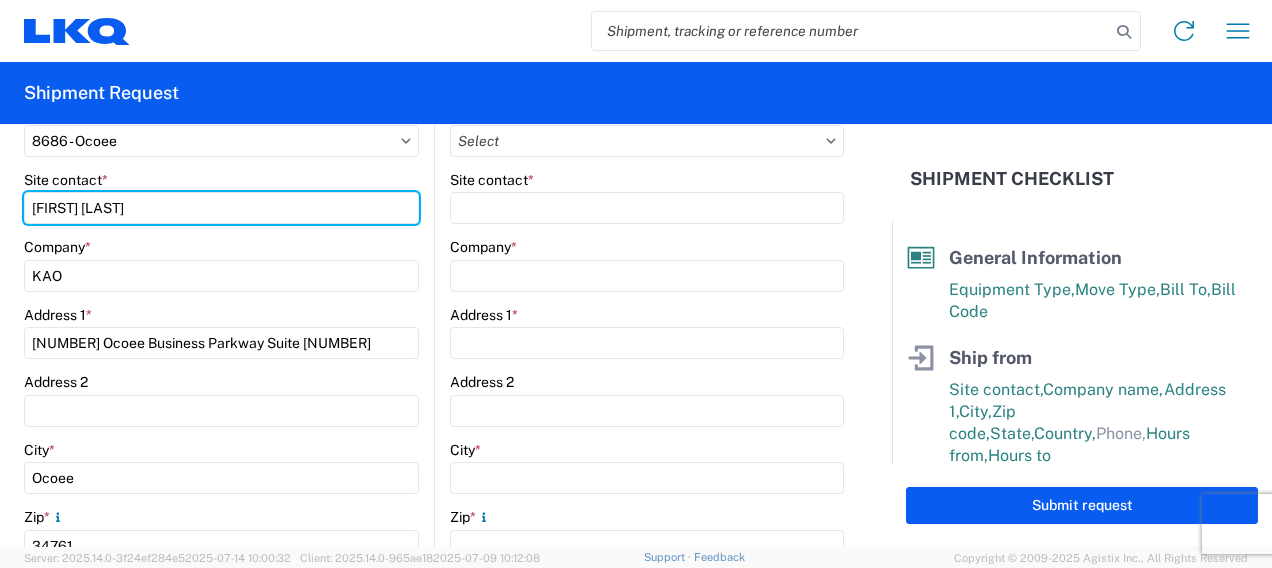 scroll, scrollTop: 400, scrollLeft: 0, axis: vertical 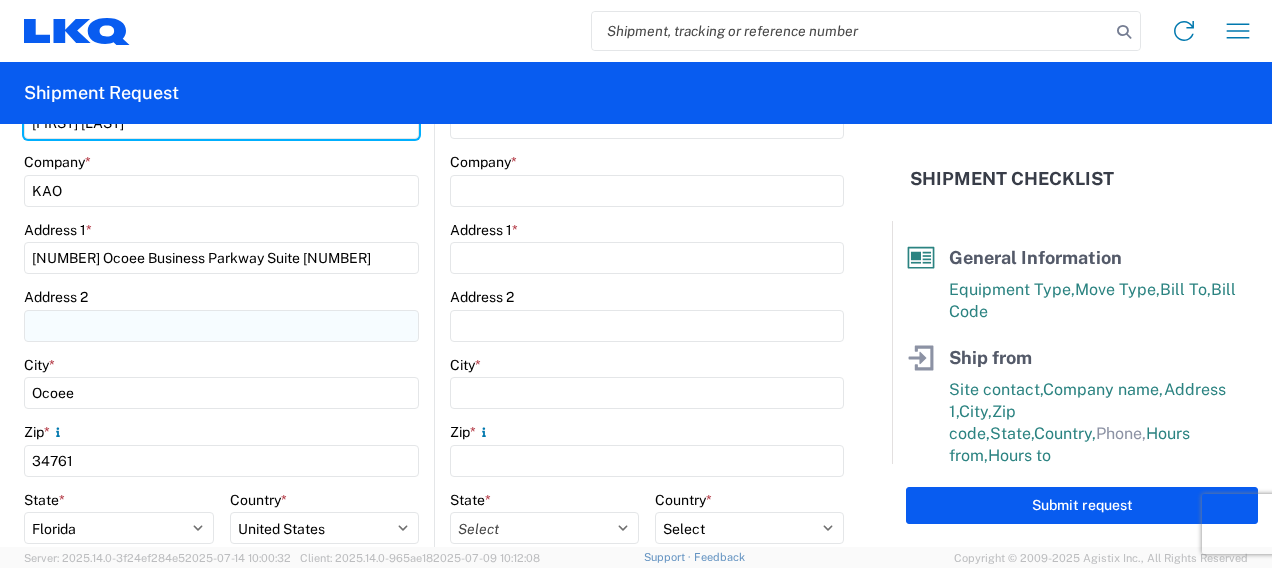 type on "[FIRST] [LAST]" 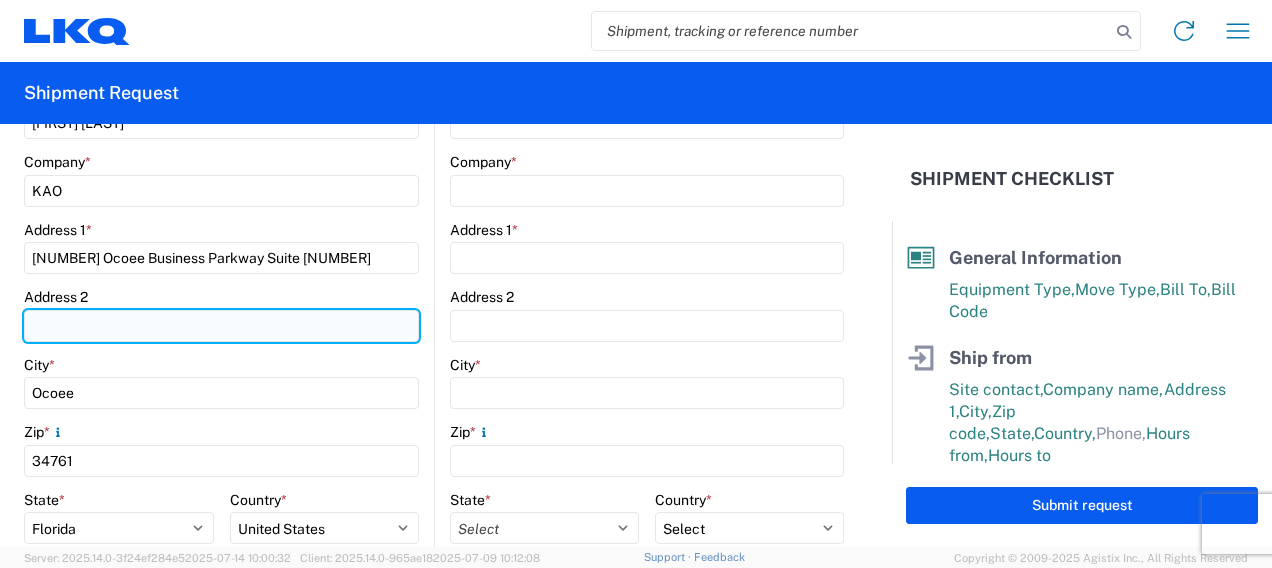 click on "Address 2" at bounding box center (221, 326) 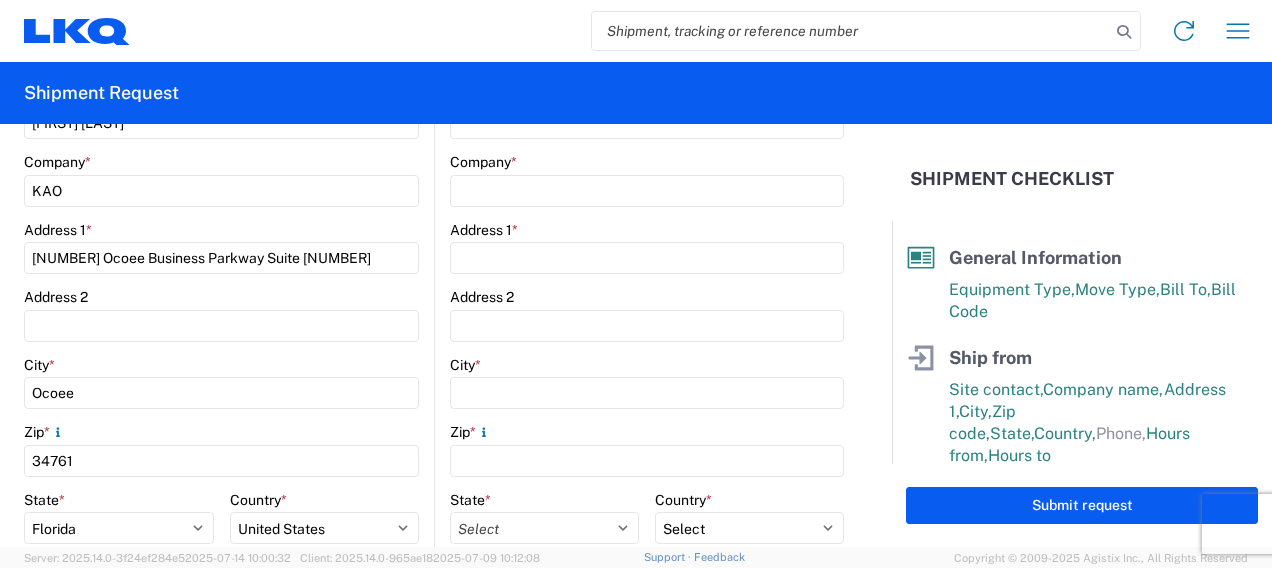 click on "City  *" 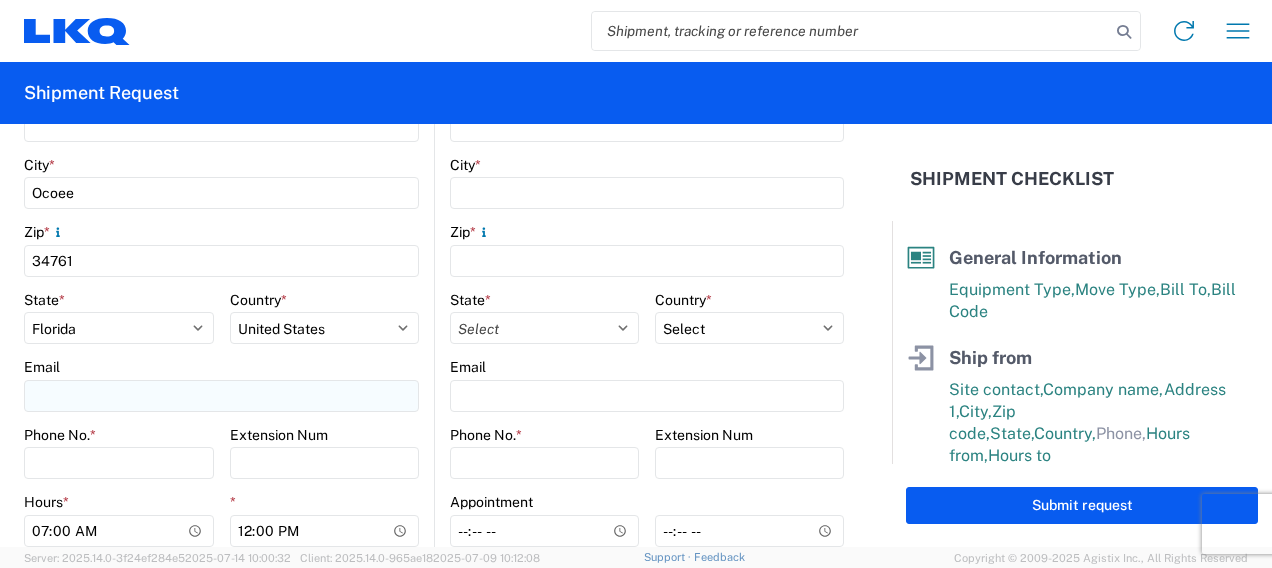 scroll, scrollTop: 700, scrollLeft: 0, axis: vertical 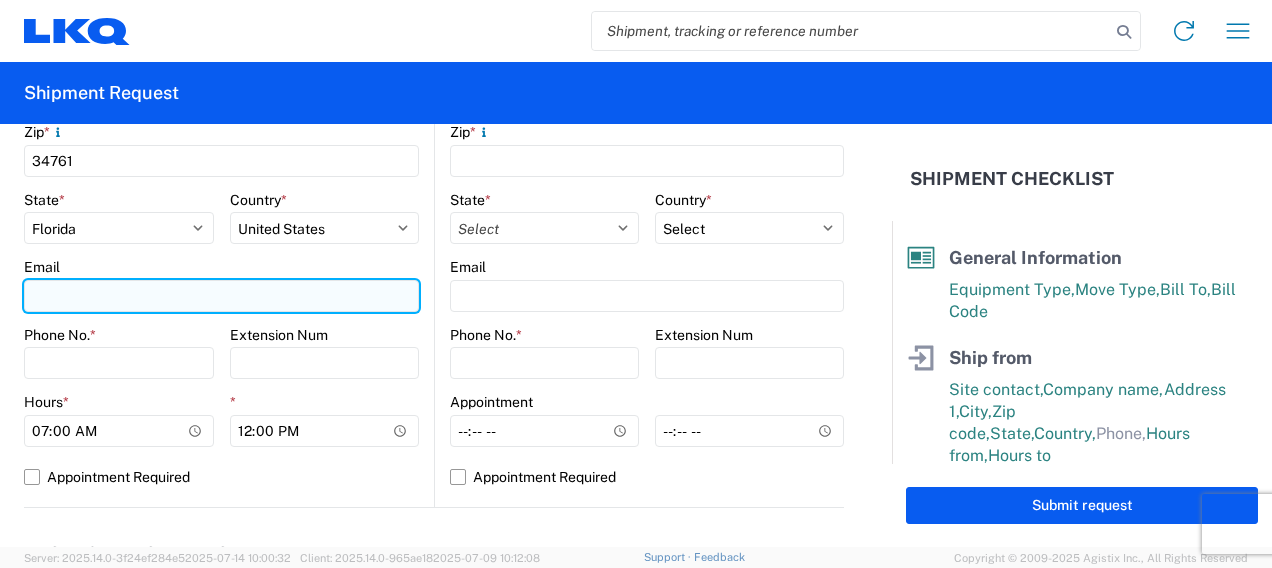 click on "Email" at bounding box center (221, 296) 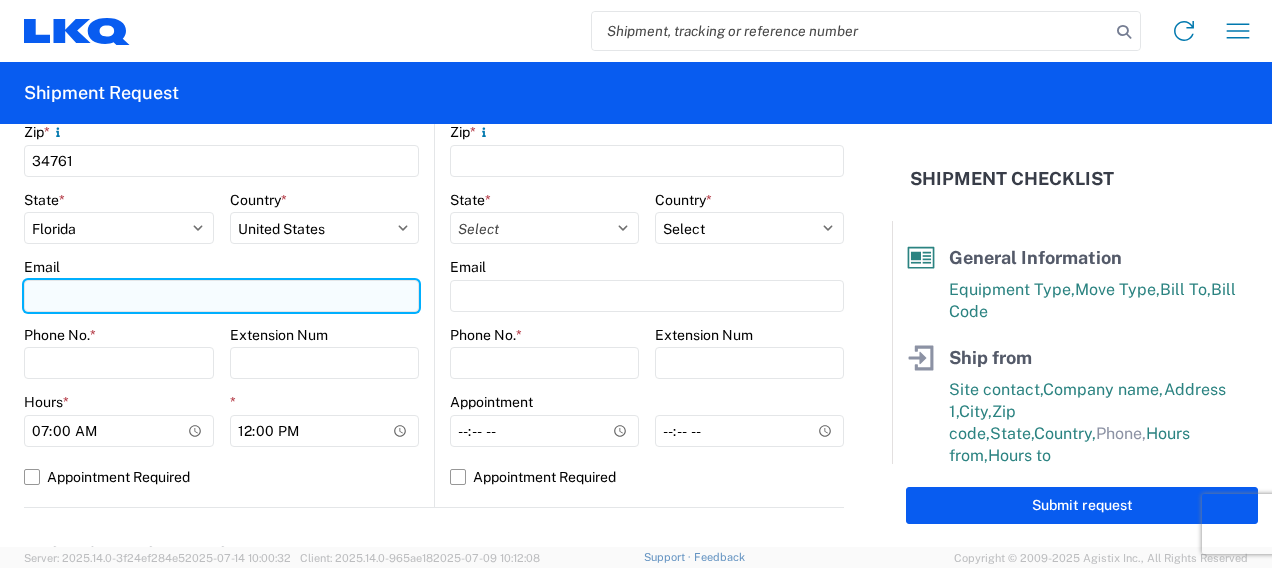 type on "[EMAIL]" 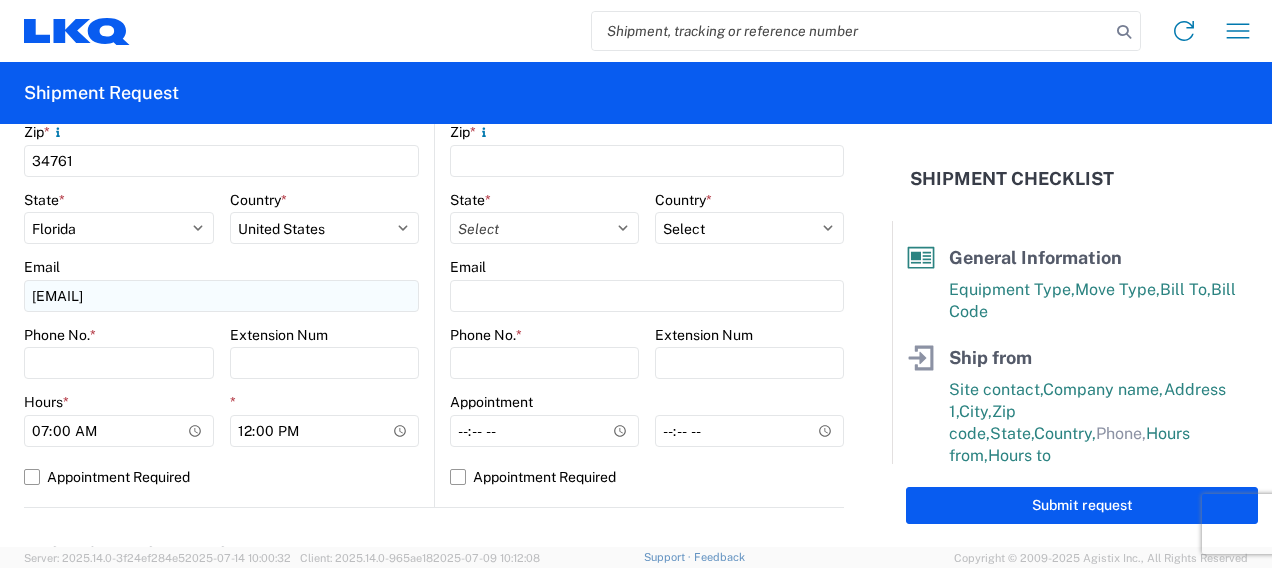 type on "STE. 40" 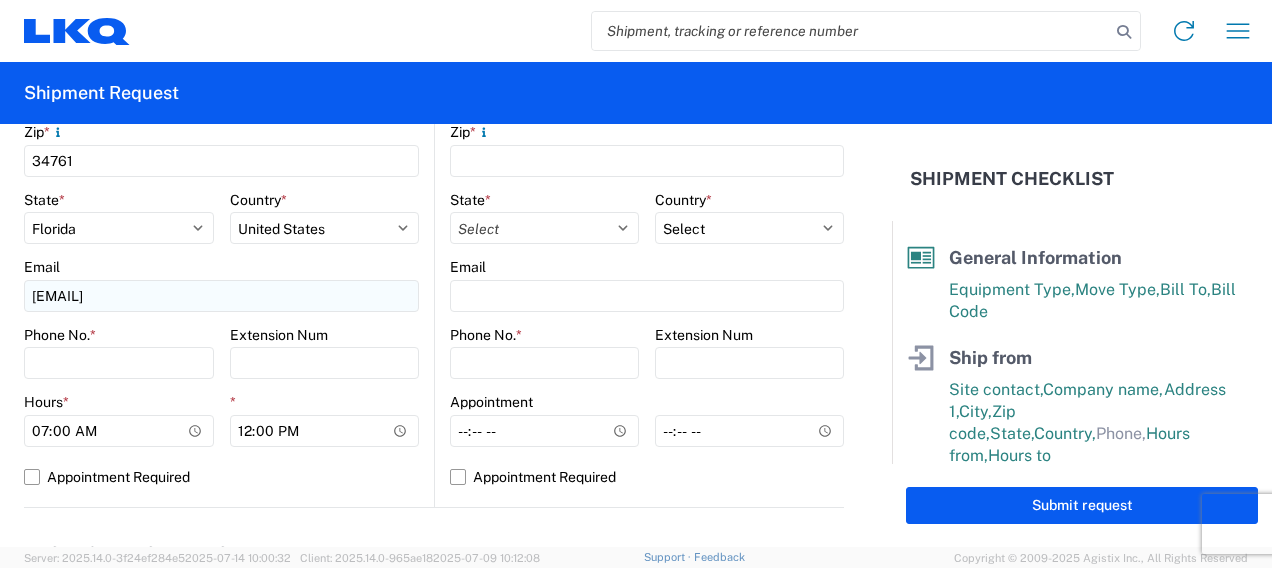 type on "[NUMBER] N State Highway 161 #[NUMBER]" 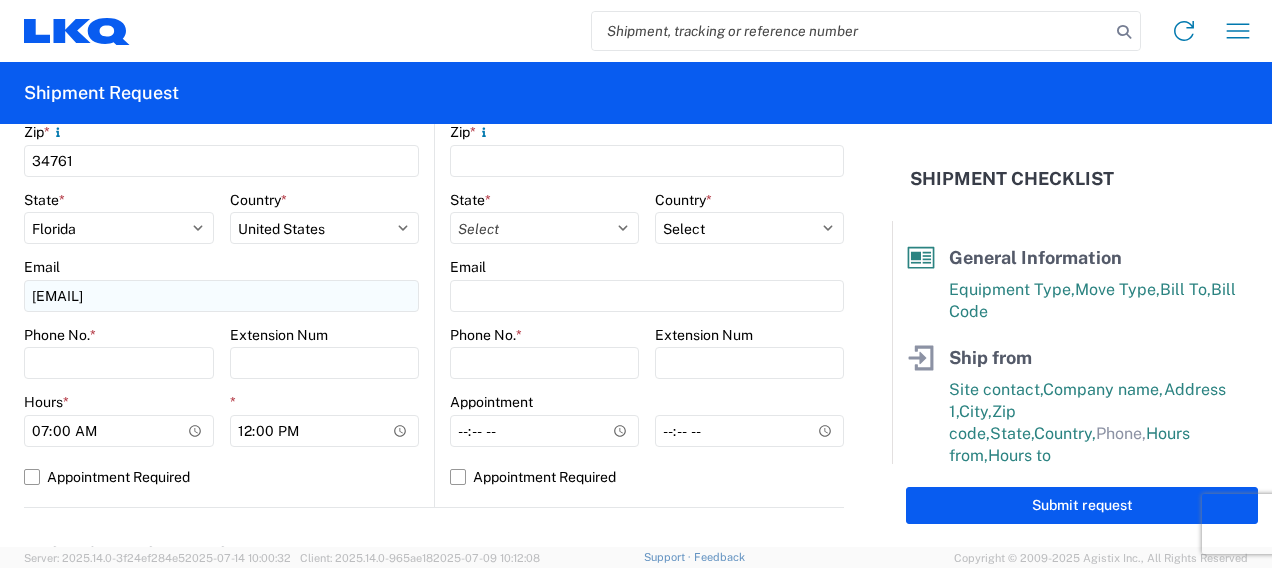 type on "STE. 40" 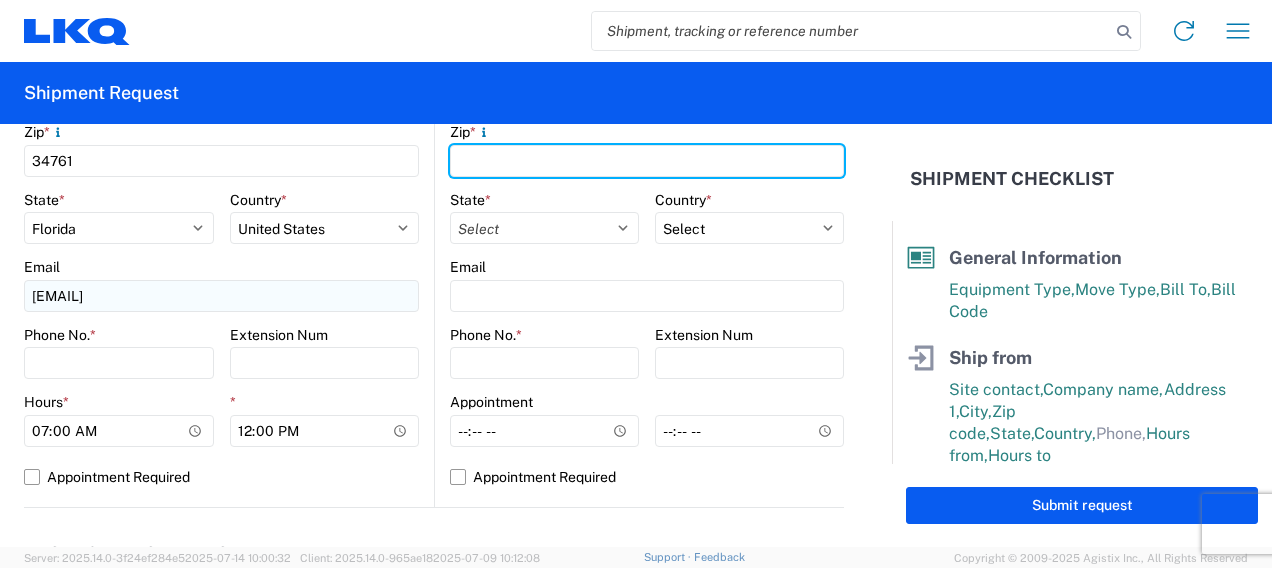 type on "75038" 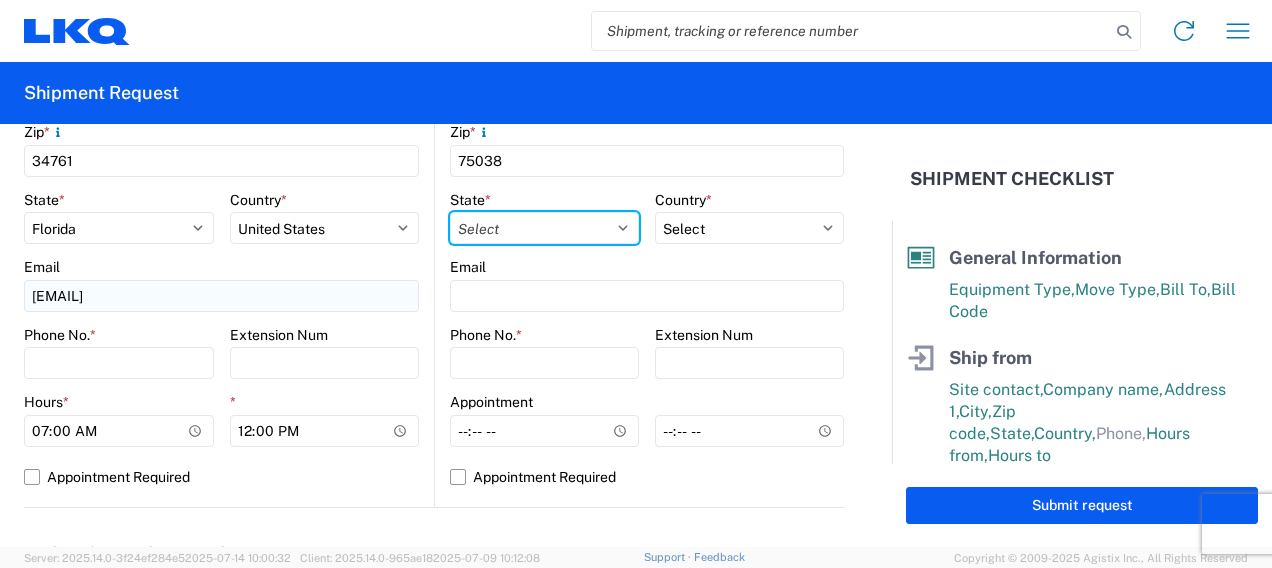 select on "FL" 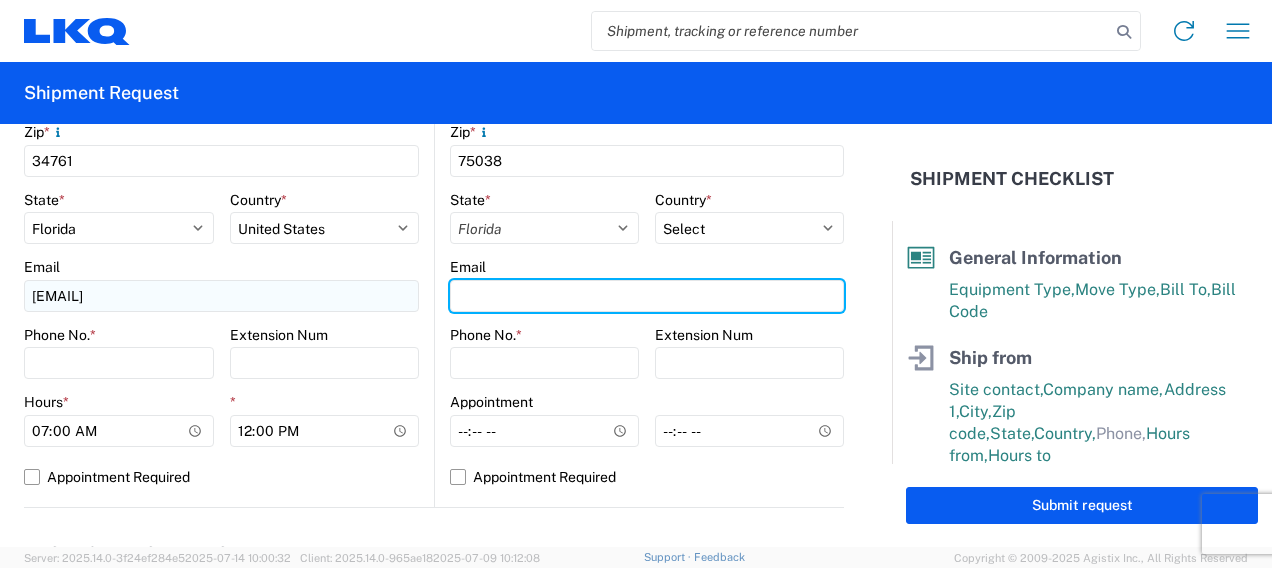 type on "[EMAIL]" 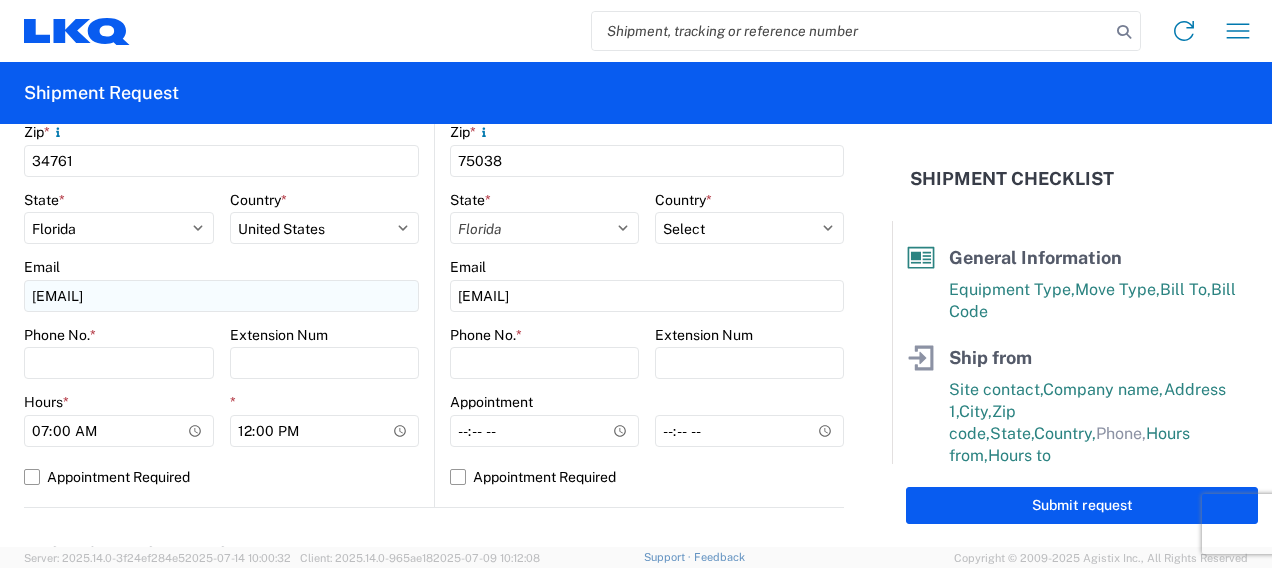 type on "[FIRST] [LAST]" 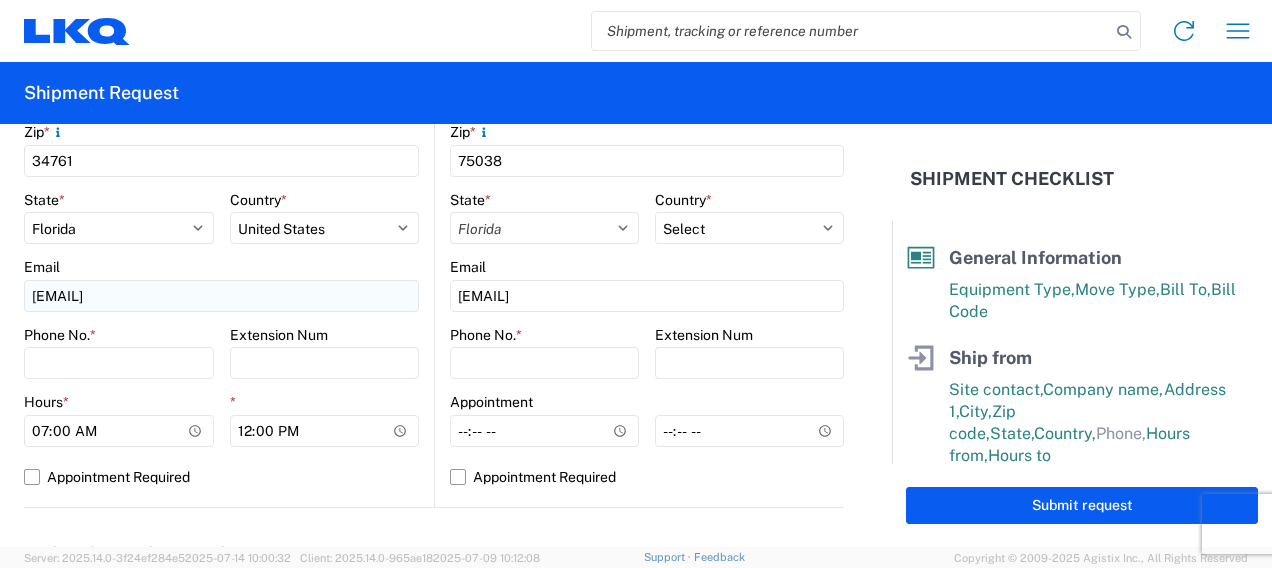 type on "[EMAIL]" 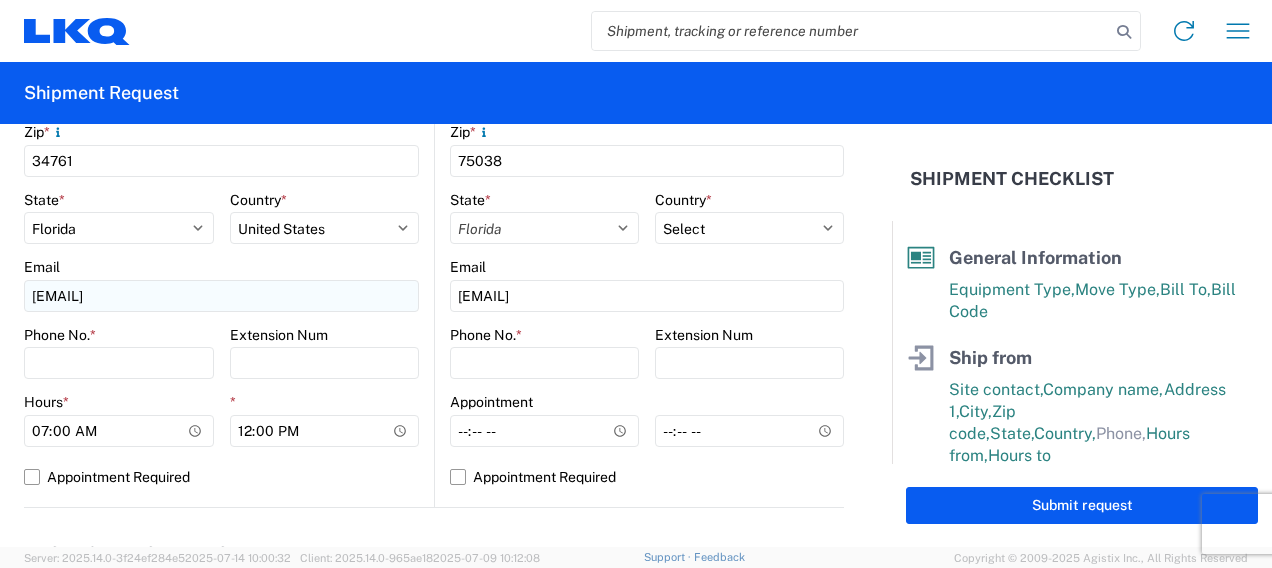 type on "3212216330" 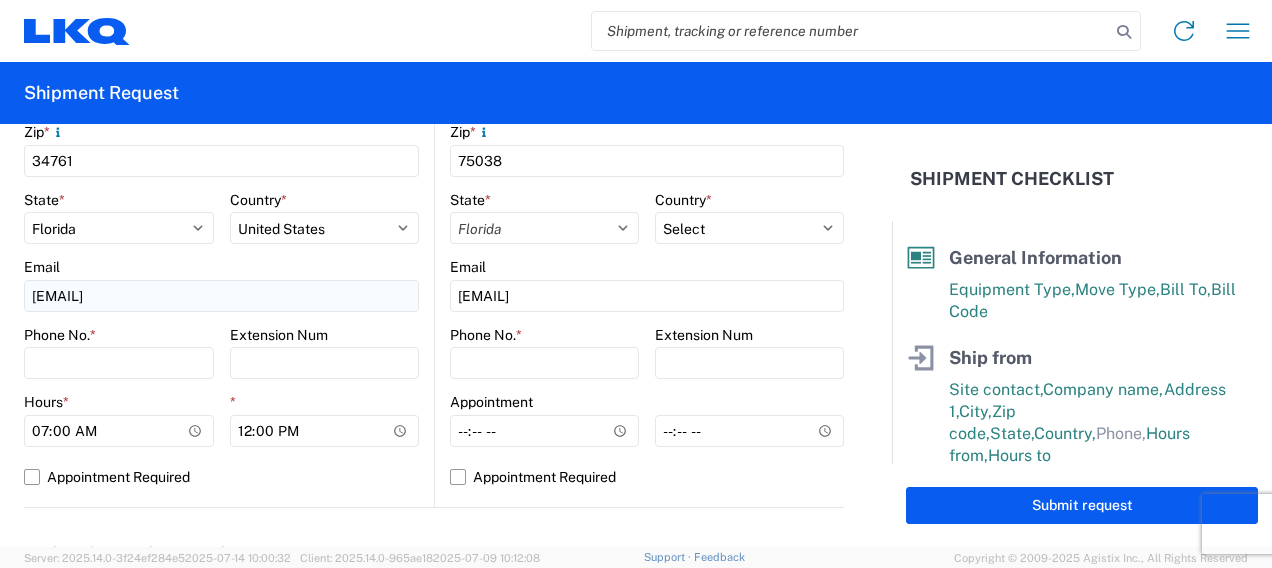type on "3898" 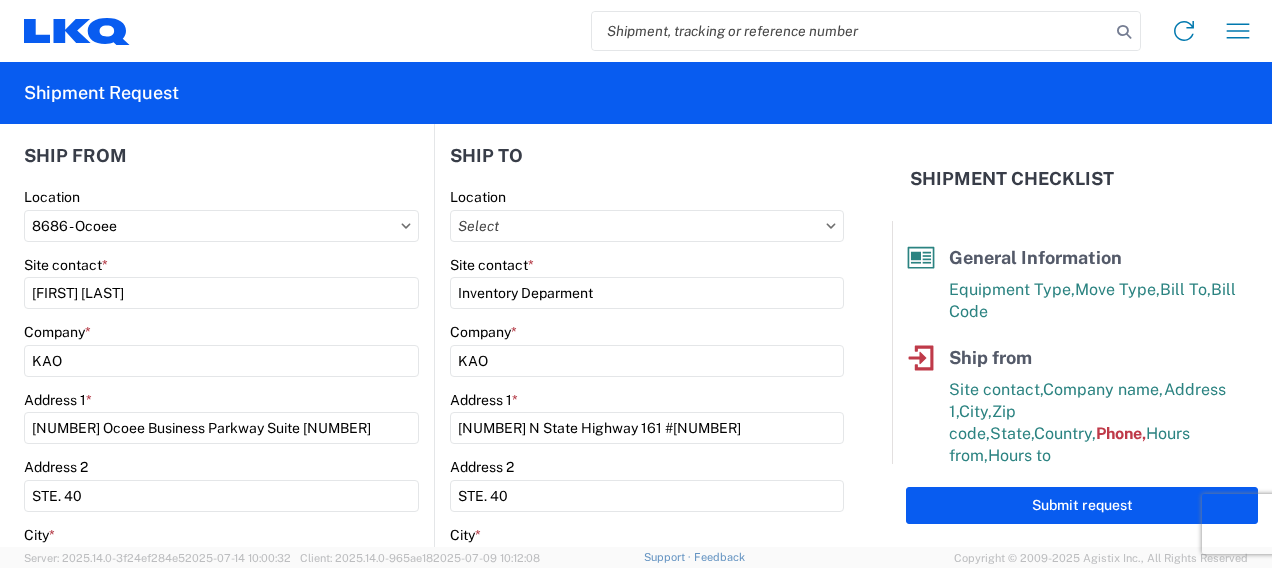 scroll, scrollTop: 200, scrollLeft: 0, axis: vertical 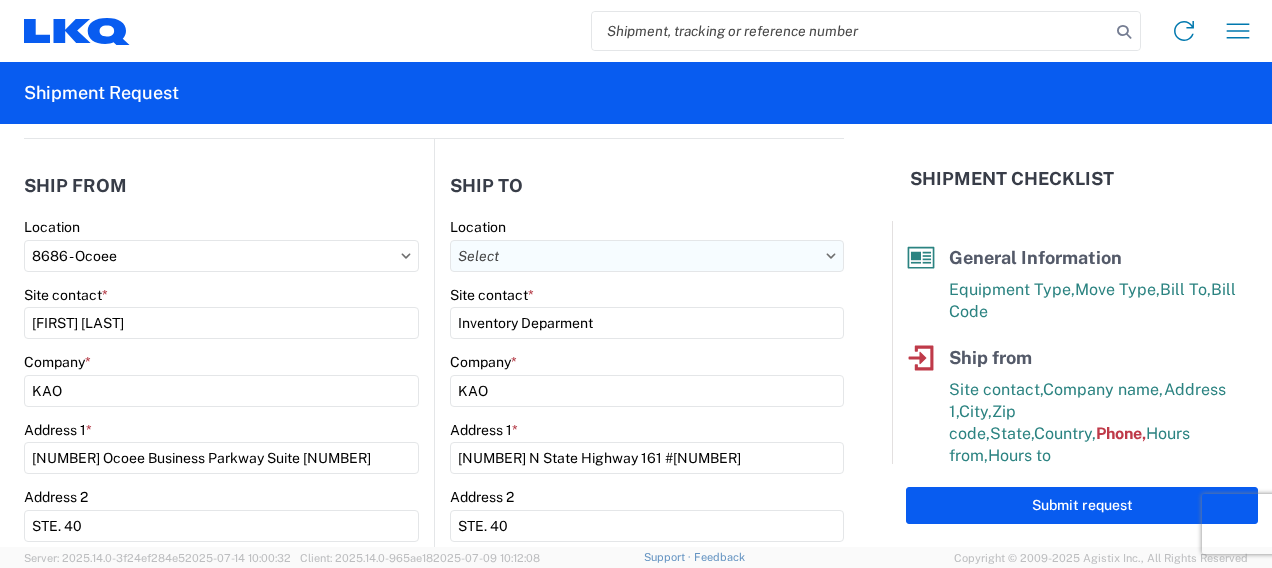 click on "Location" at bounding box center [647, 256] 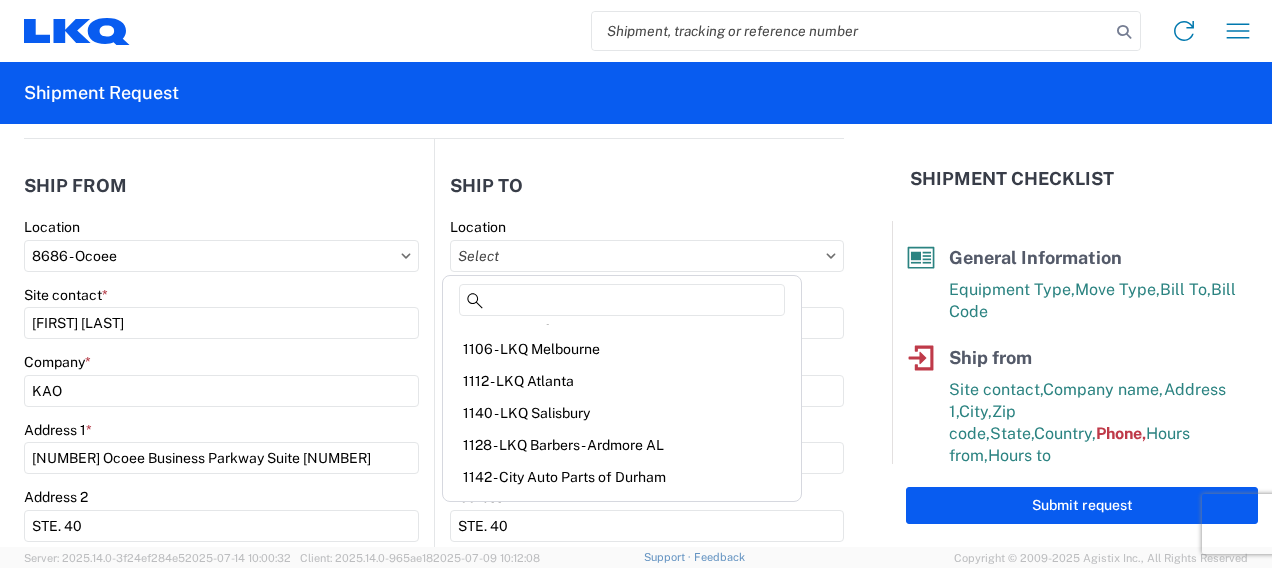 scroll, scrollTop: 0, scrollLeft: 0, axis: both 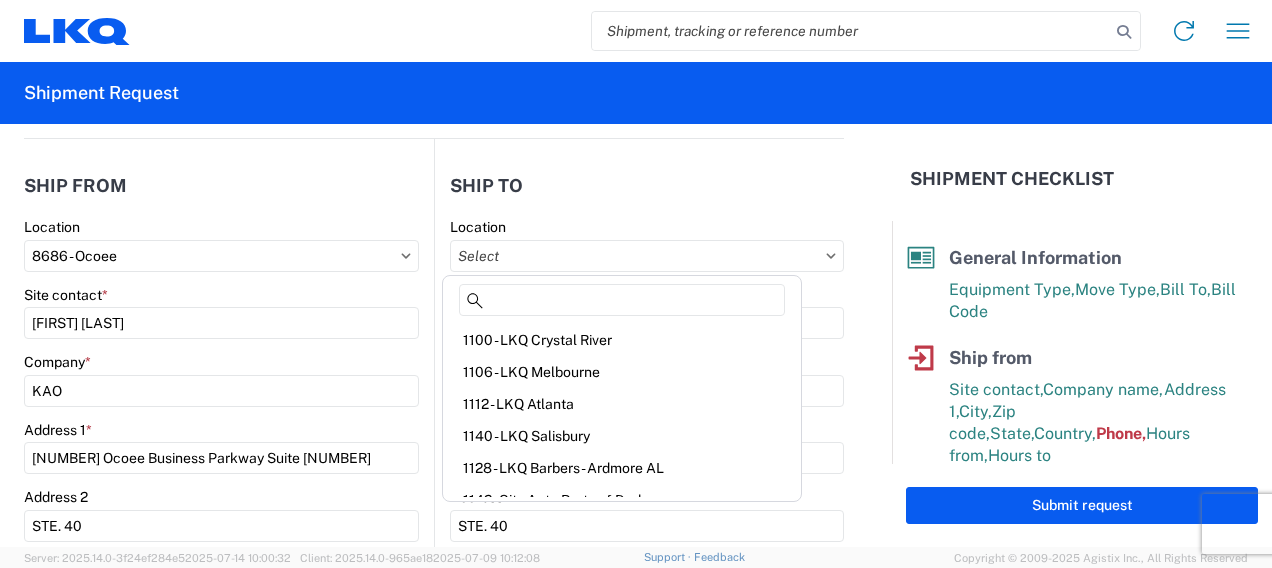 click on "Ship to" 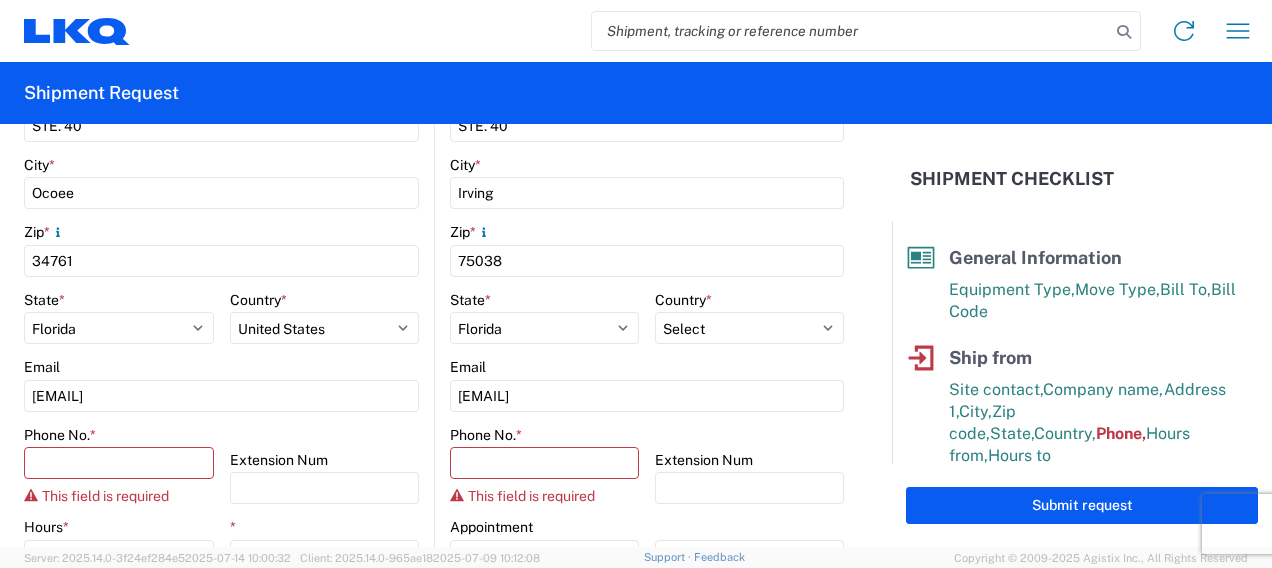scroll, scrollTop: 700, scrollLeft: 0, axis: vertical 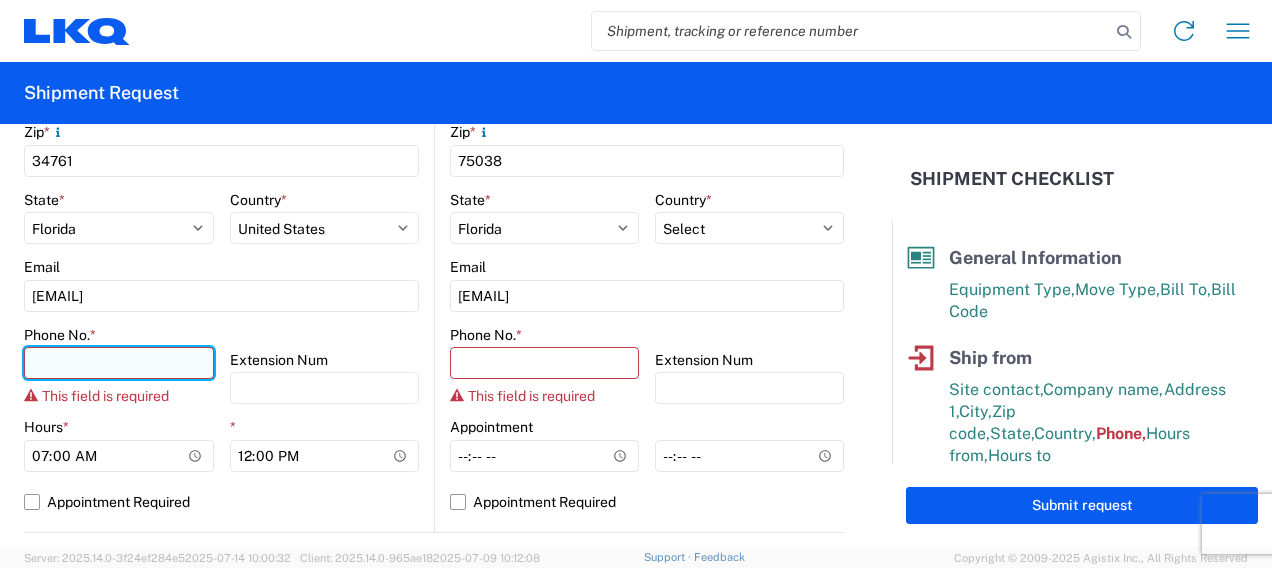 click on "Phone No.  *" at bounding box center (119, 363) 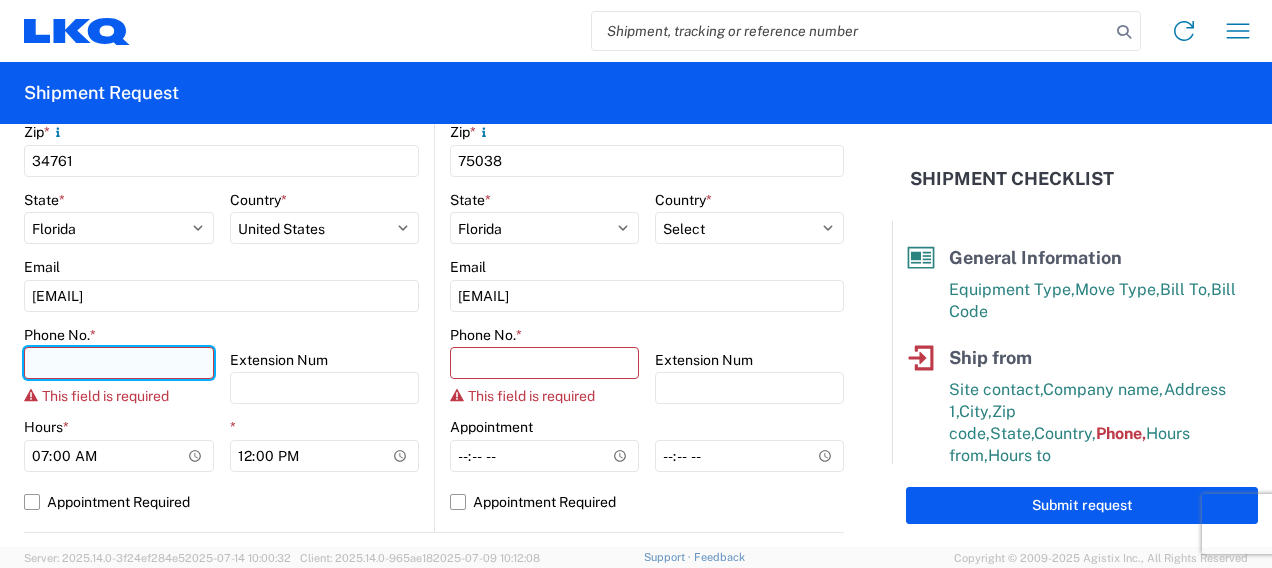 click on "Phone No.  *" at bounding box center (119, 363) 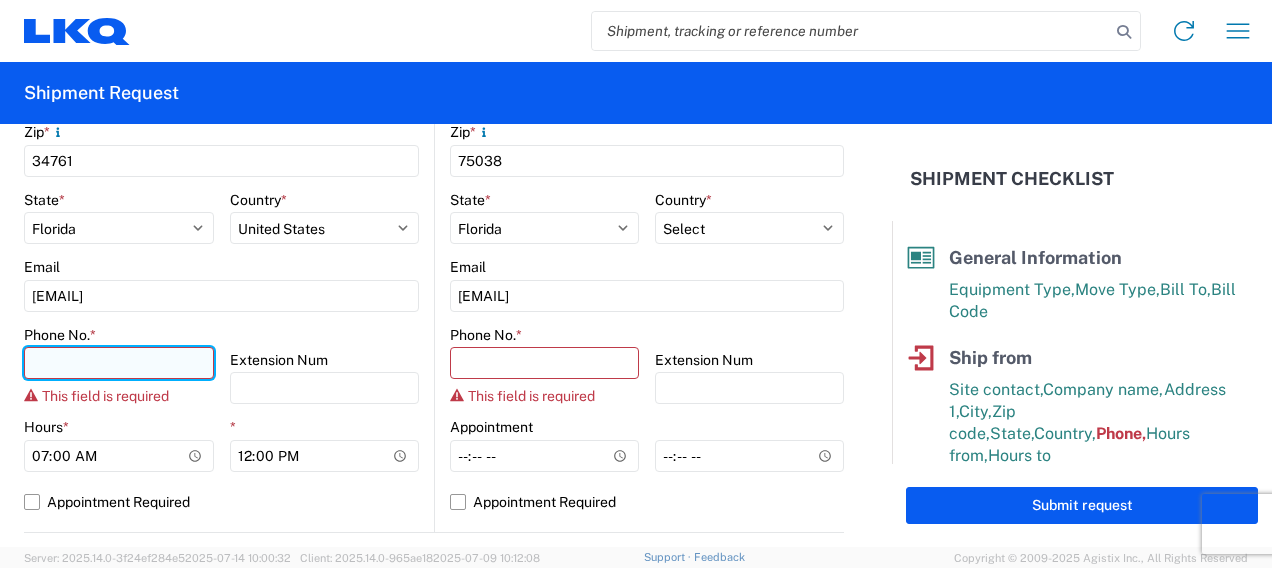 type on "3212216330" 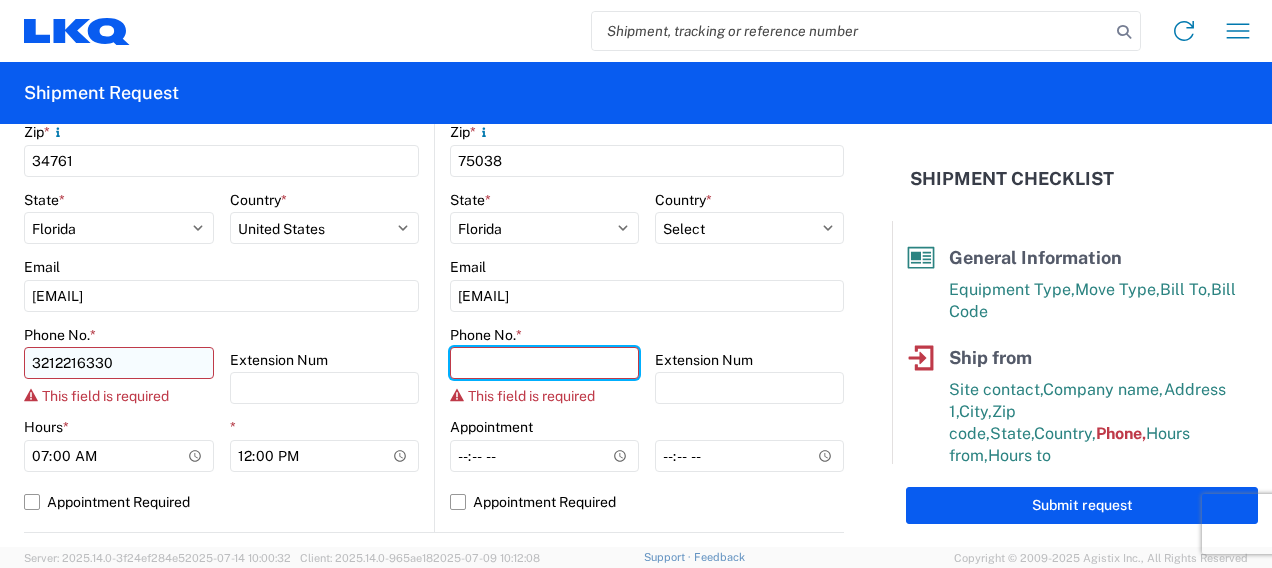 type on "3212216330" 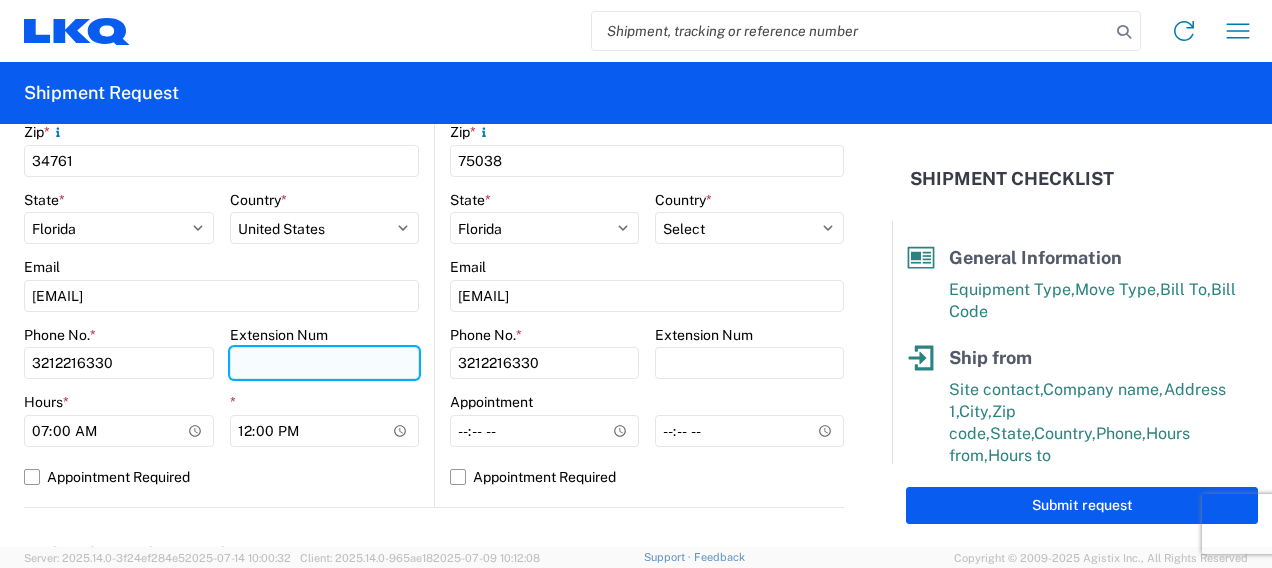 click on "Extension Num" at bounding box center (325, 363) 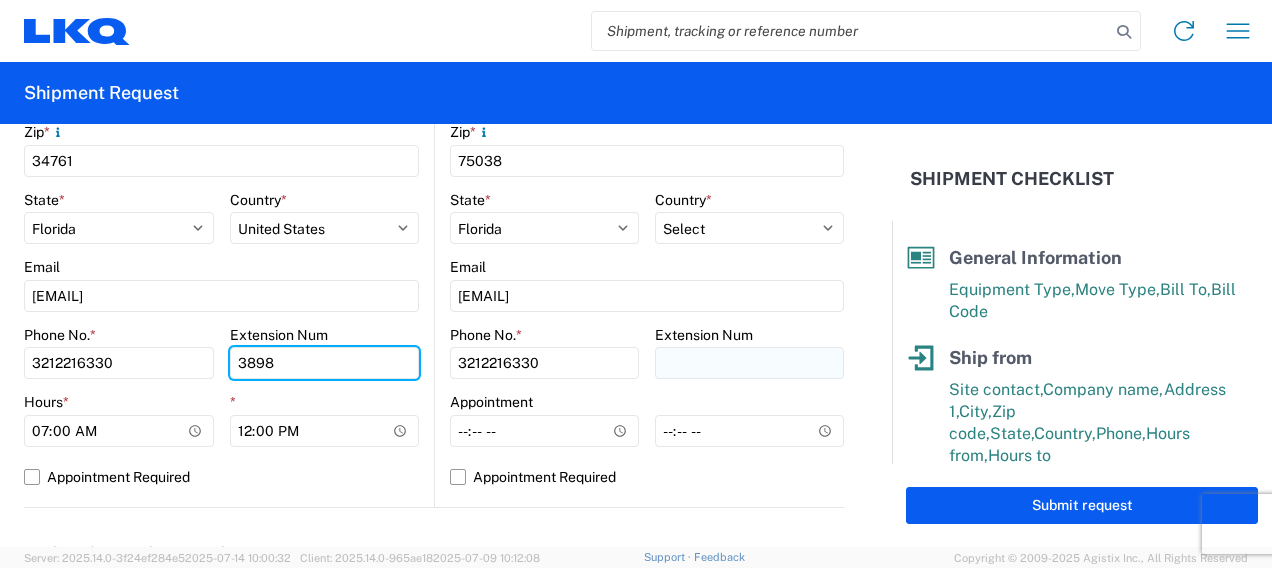 type on "3898" 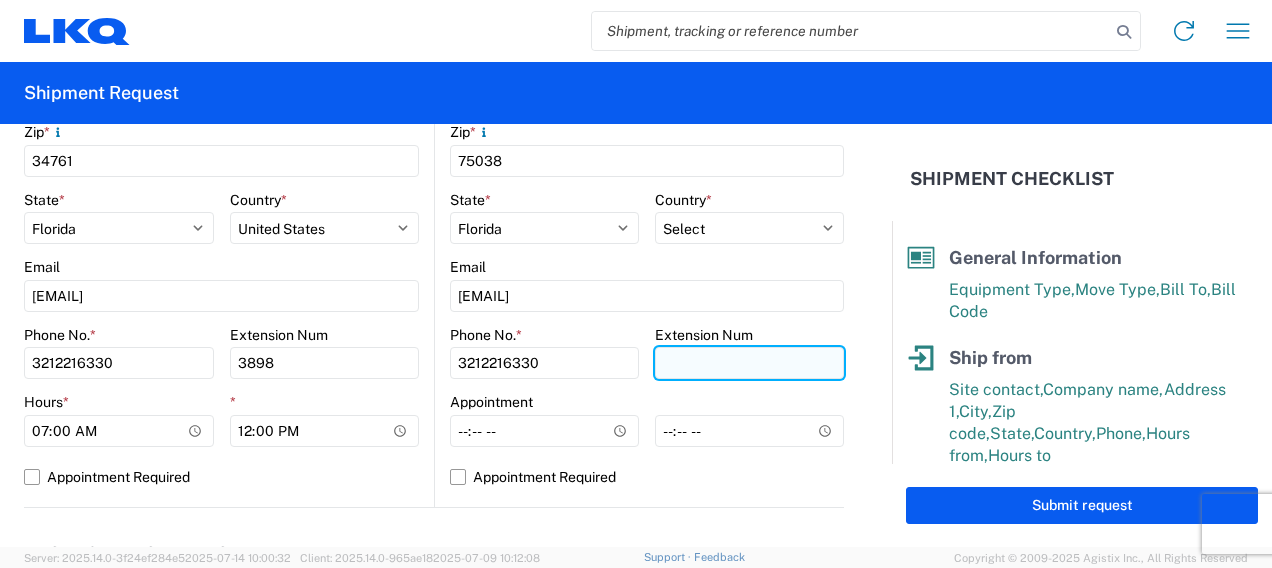 click on "Extension Num" at bounding box center (749, 363) 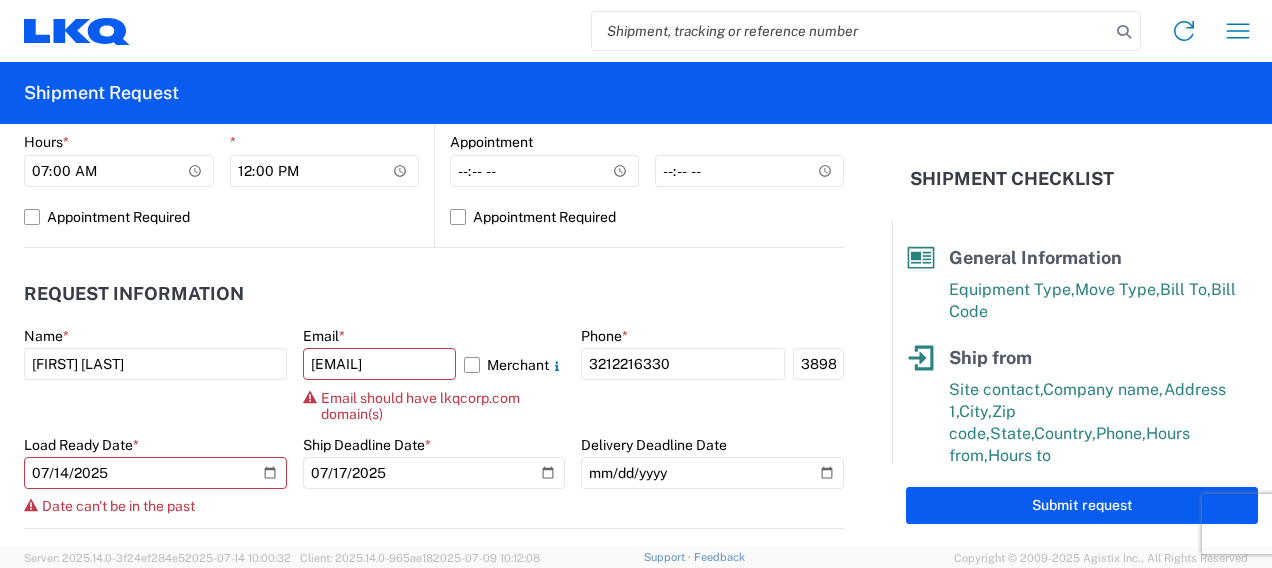 scroll, scrollTop: 1000, scrollLeft: 0, axis: vertical 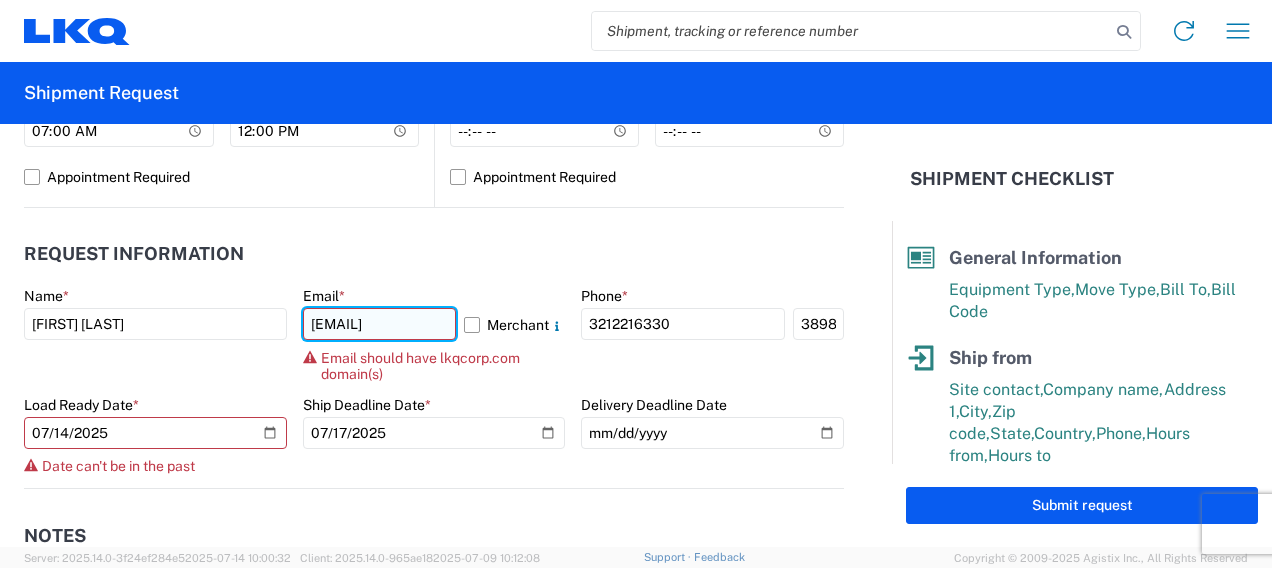 click on "[EMAIL]" 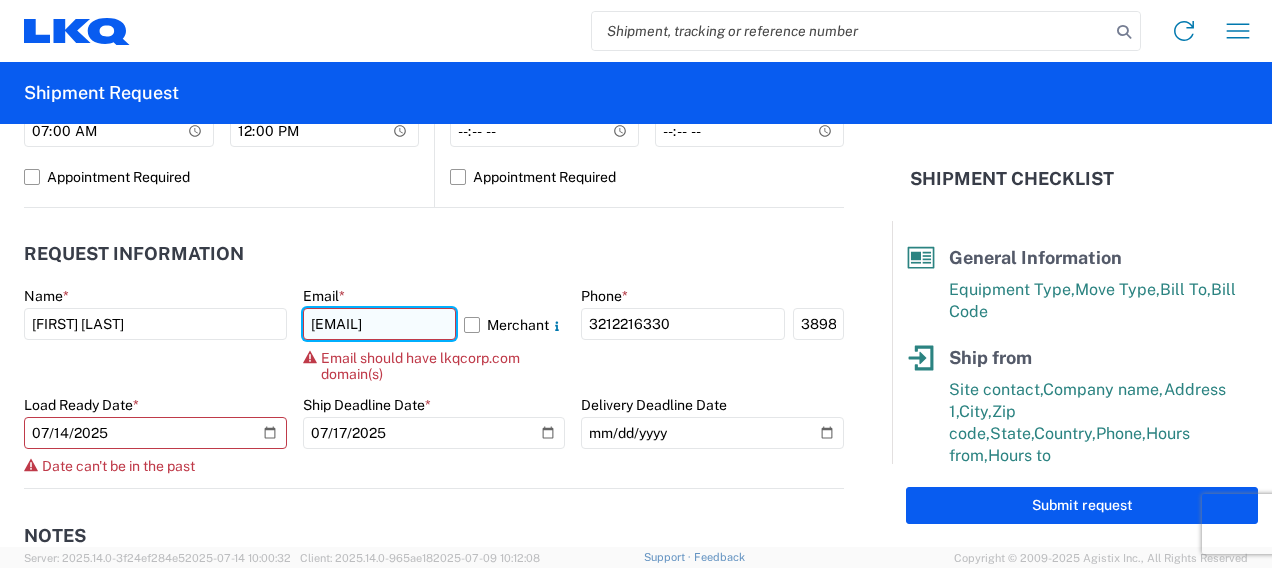 scroll, scrollTop: 0, scrollLeft: 45, axis: horizontal 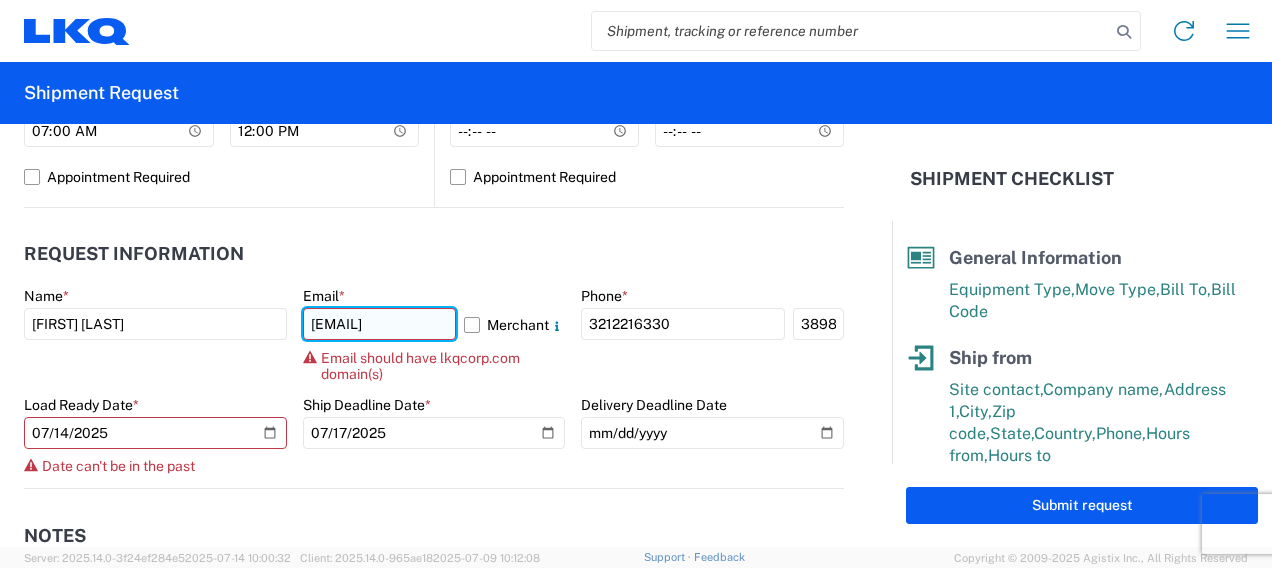 click on "[EMAIL]" 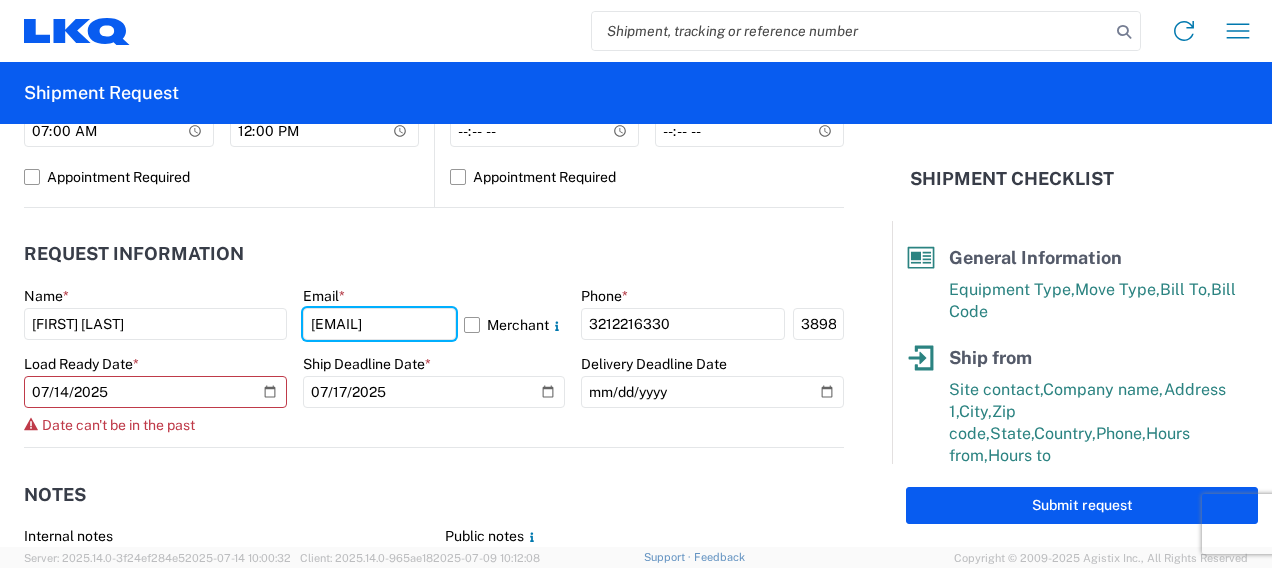 scroll, scrollTop: 0, scrollLeft: 1, axis: horizontal 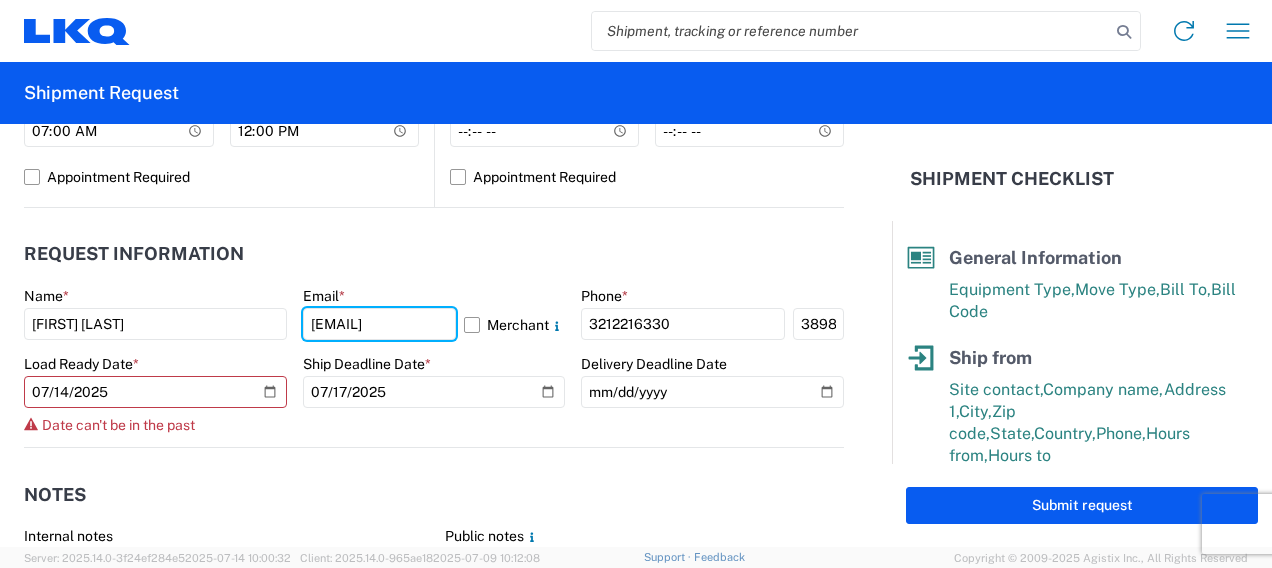 type on "[EMAIL]" 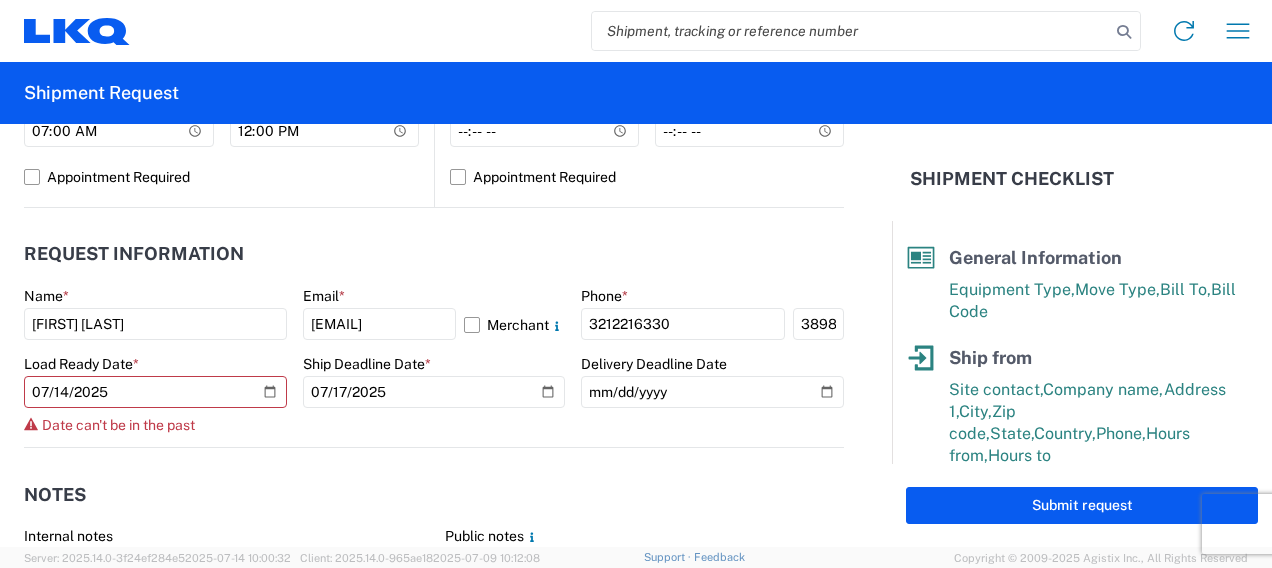 click on "Name * [FIRST] [LAST]" 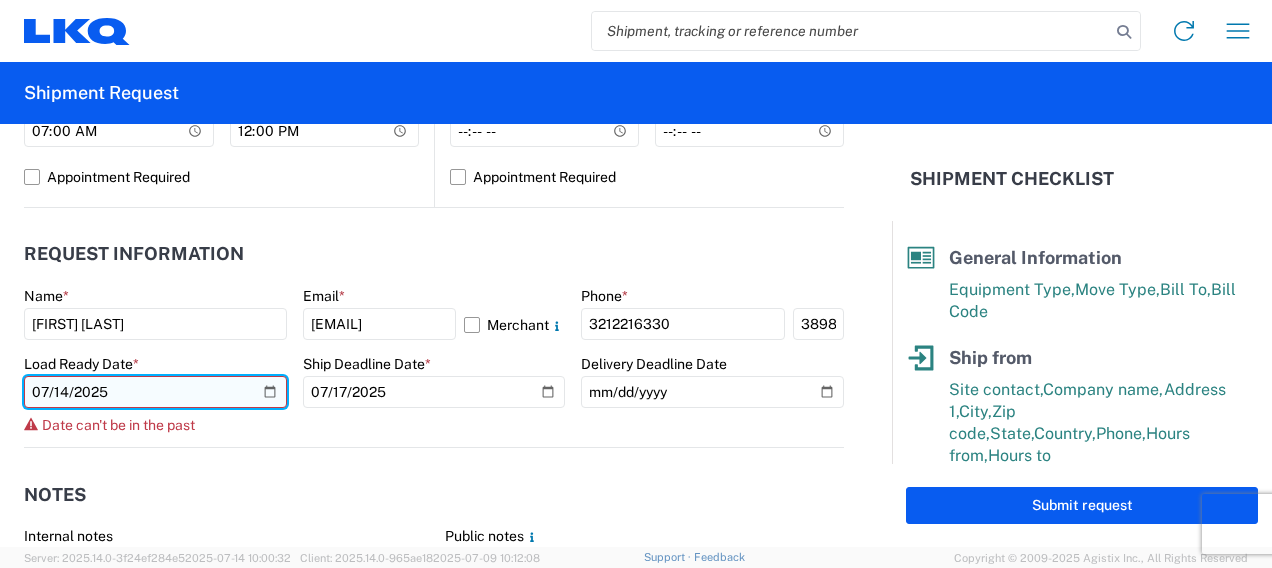 click on "2025-07-14" 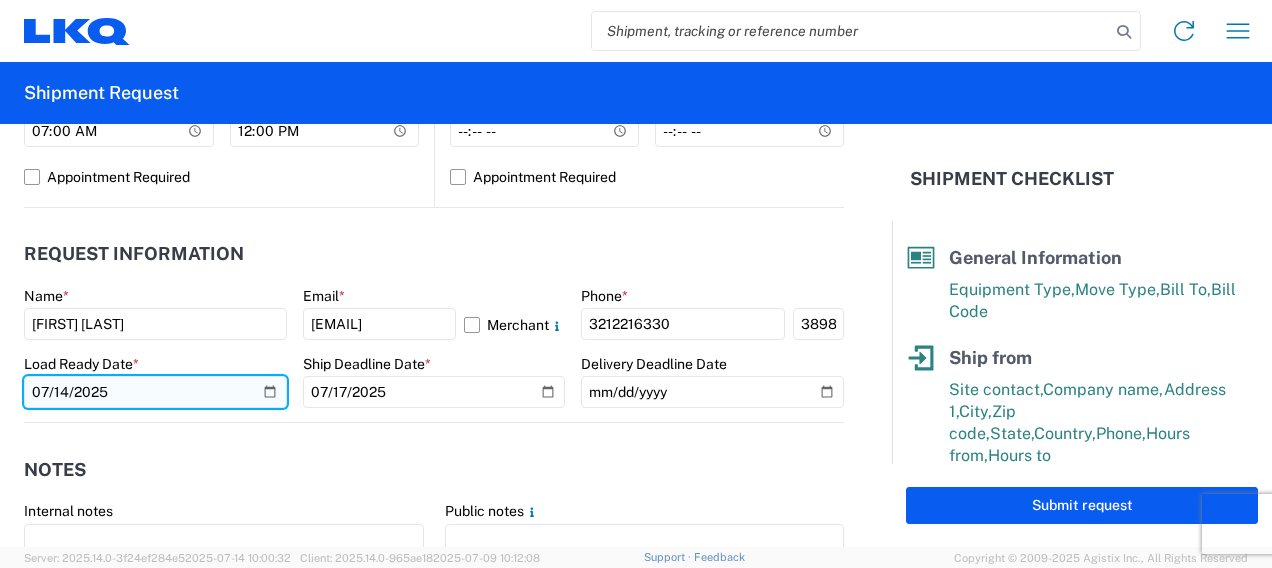 click on "[DATE]" 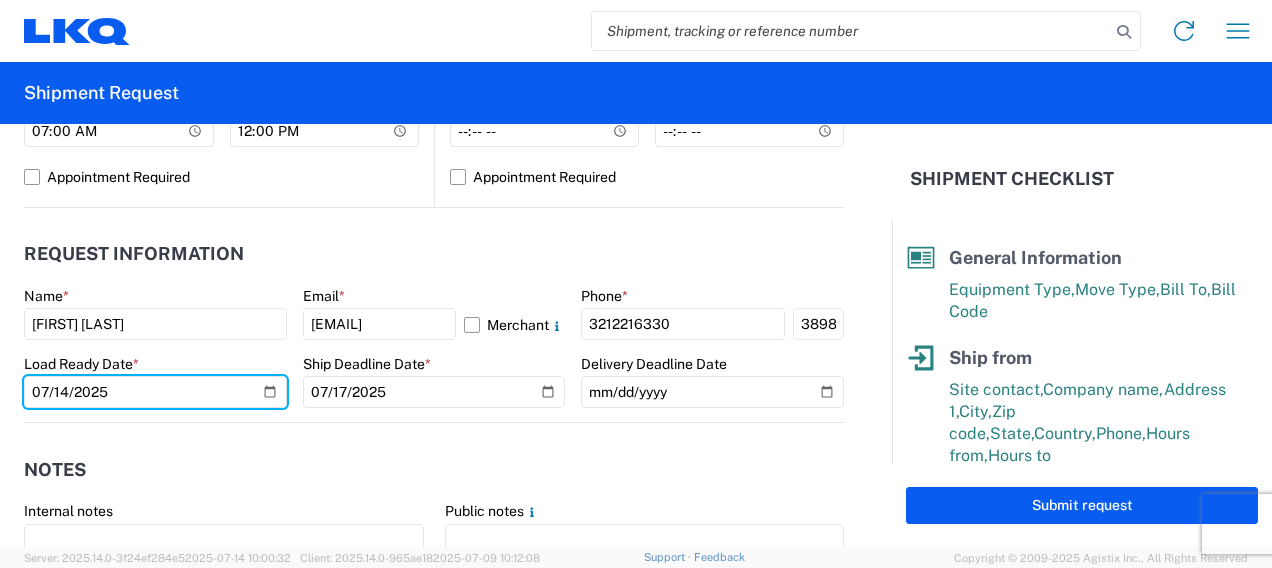 type on "2025-07-16" 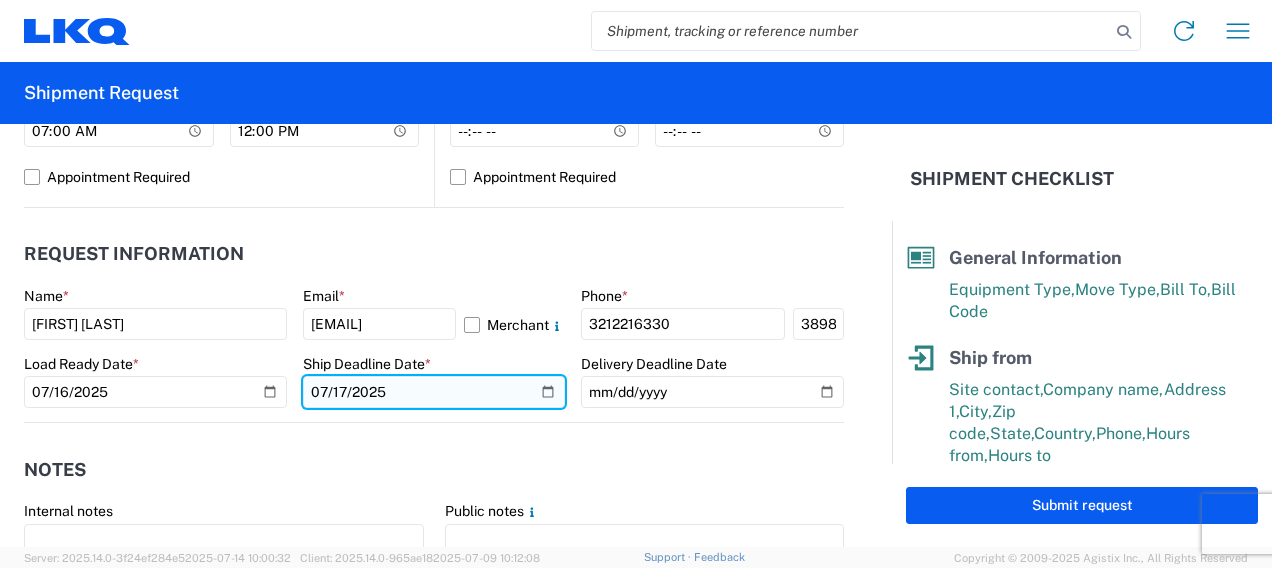 click on "2025-07-17" 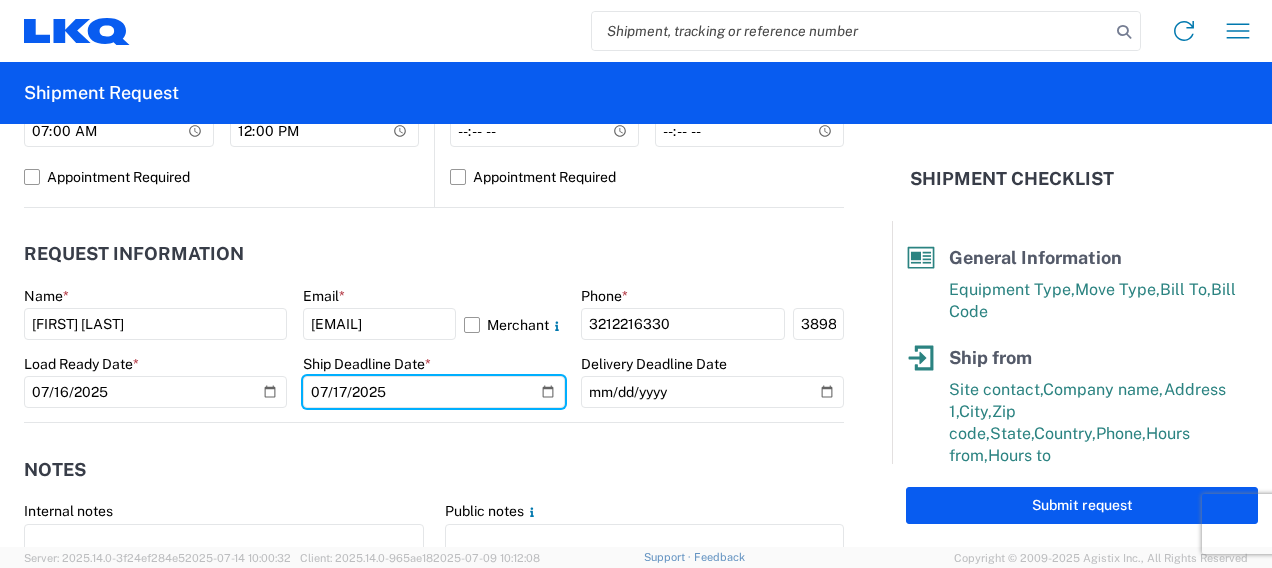 type on "2025-07-18" 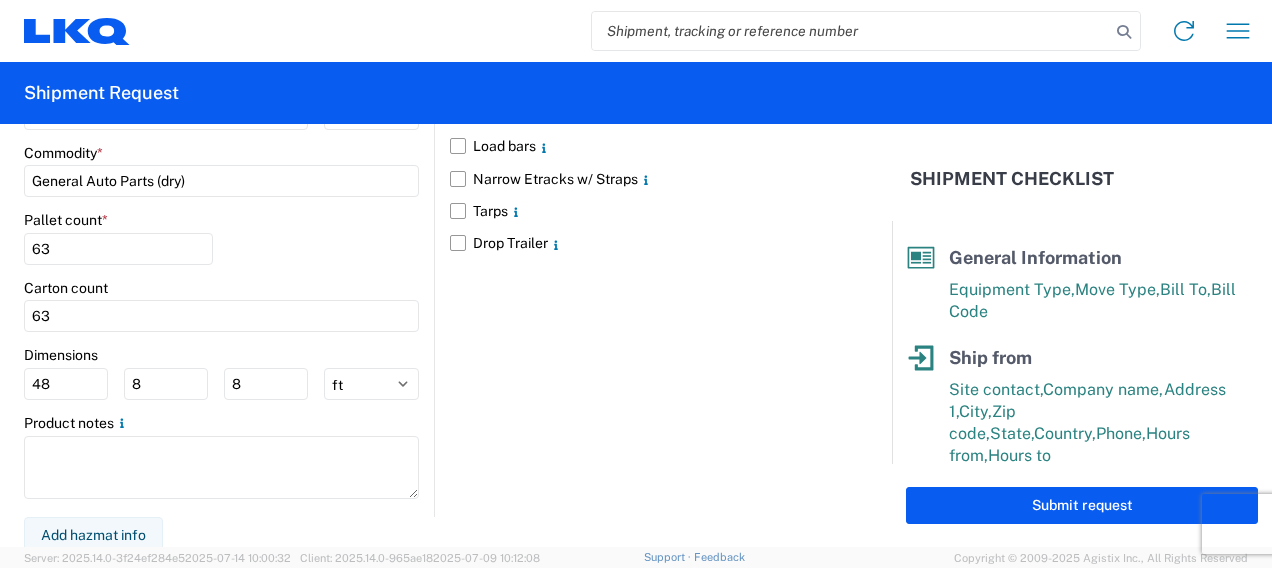 scroll, scrollTop: 1869, scrollLeft: 0, axis: vertical 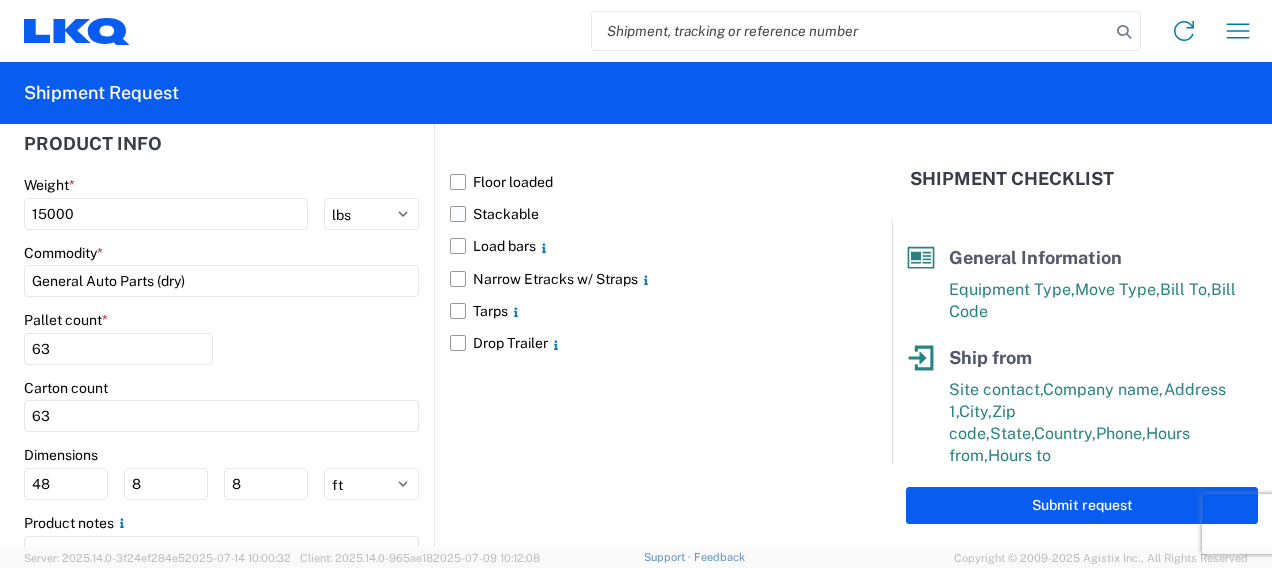 click on "Stackable" 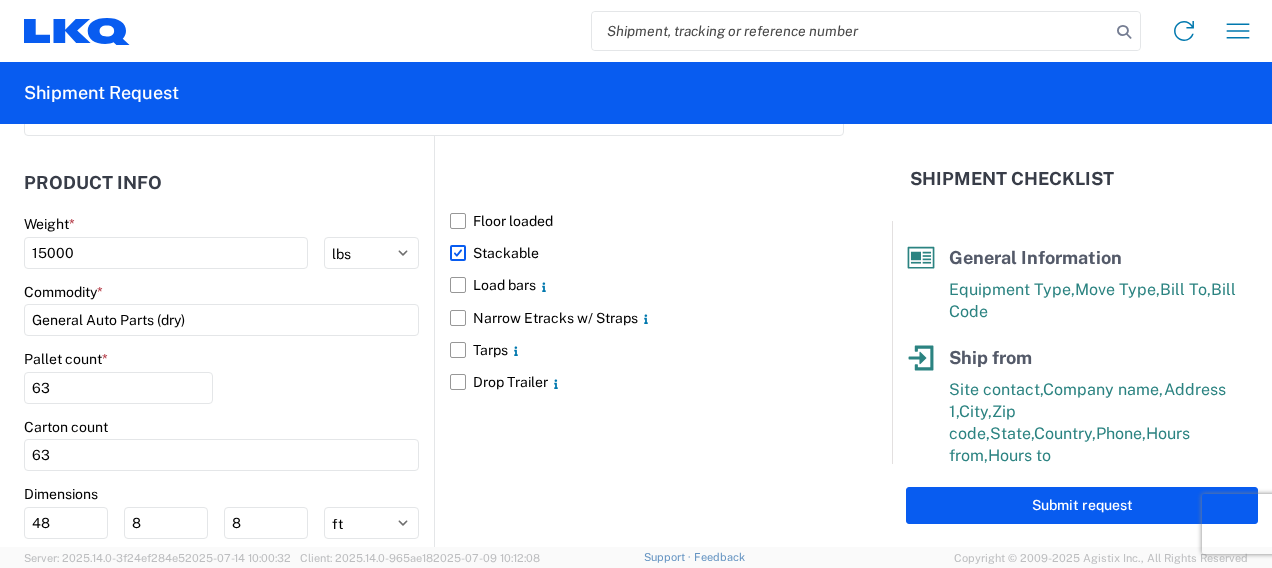 scroll, scrollTop: 1969, scrollLeft: 0, axis: vertical 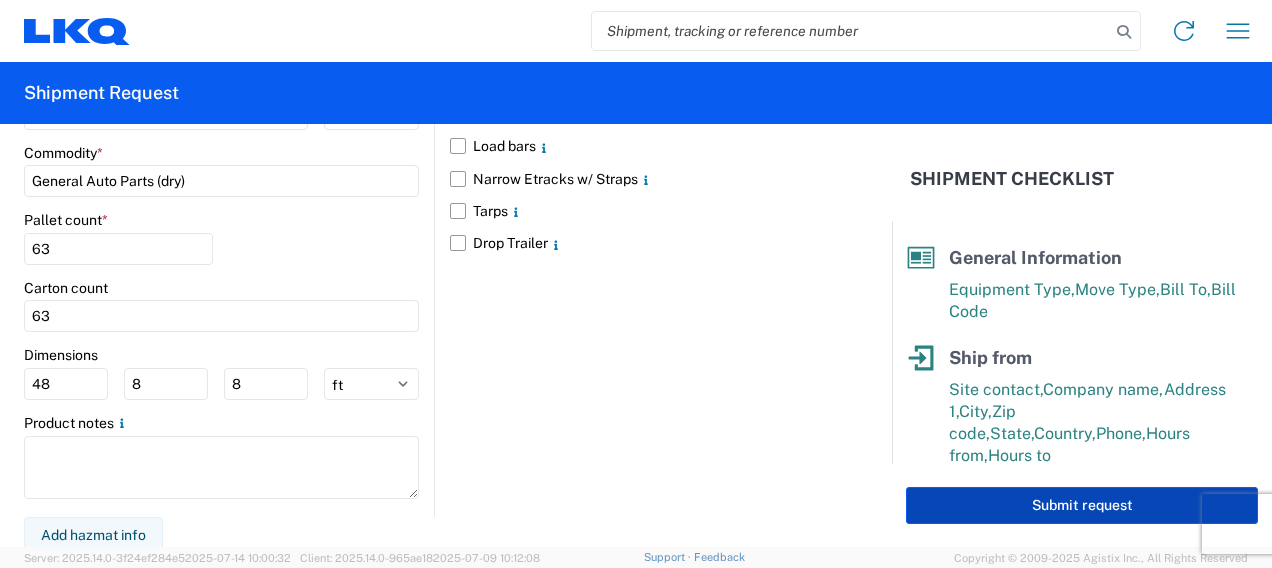 click on "Submit request" 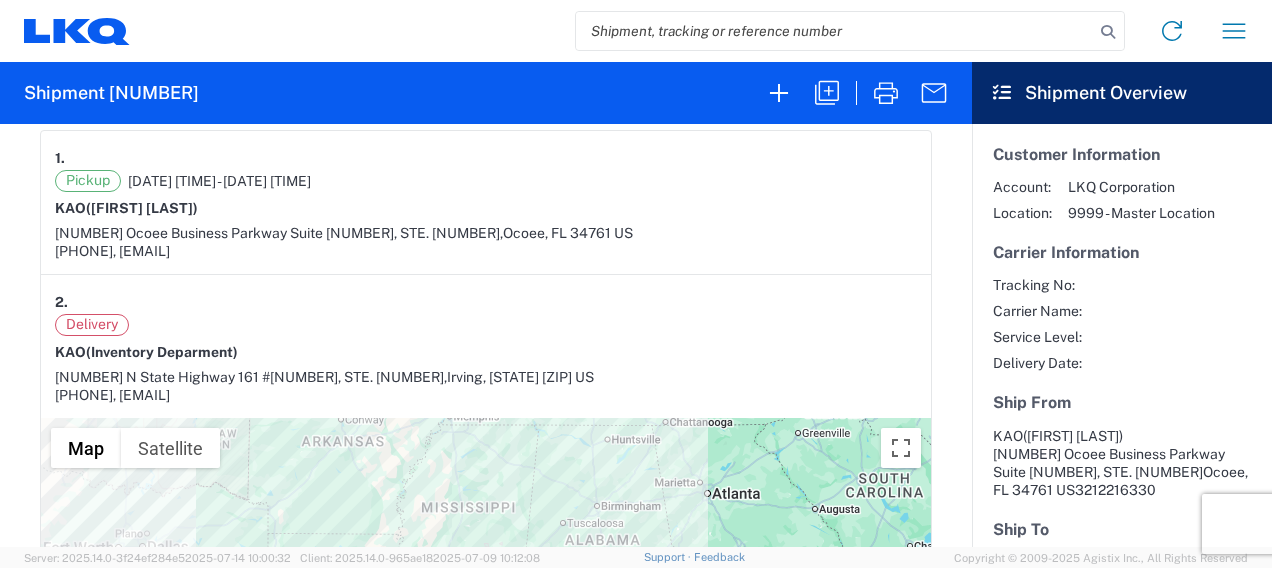scroll, scrollTop: 0, scrollLeft: 0, axis: both 